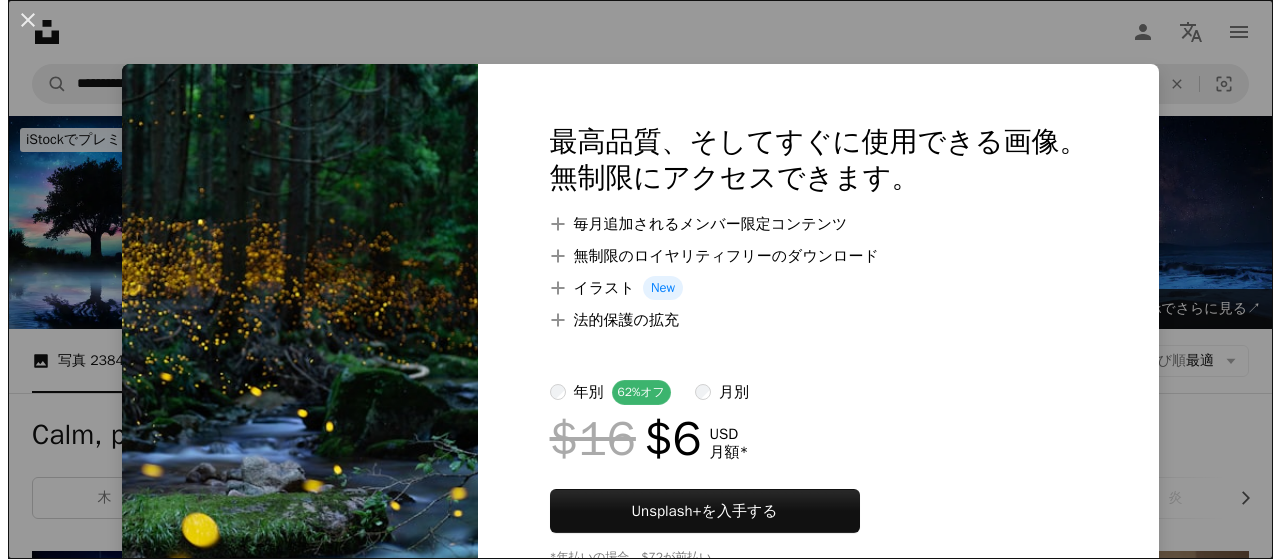 scroll, scrollTop: 3663, scrollLeft: 0, axis: vertical 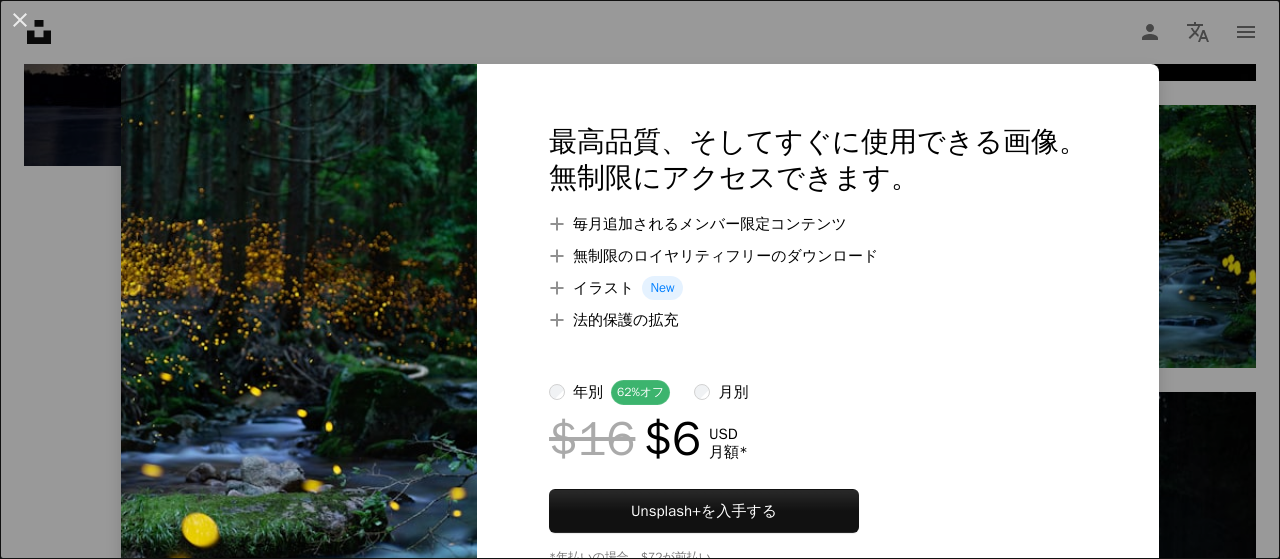 click on "An X shape 最高品質、そしてすぐに使用できる画像。 無制限にアクセスできます。 A plus sign 毎月追加されるメンバー限定コンテンツ A plus sign 無制限のロイヤリティフリーのダウンロード A plus sign イラスト  New A plus sign 法的保護の拡充 年別 62% オフ 月別 $16   $6 USD 月額 * Unsplash+ を入手する *年払いの場合、 $72 が前払い 税別。自動更新。いつでもキャンセル可能。" at bounding box center [640, 279] 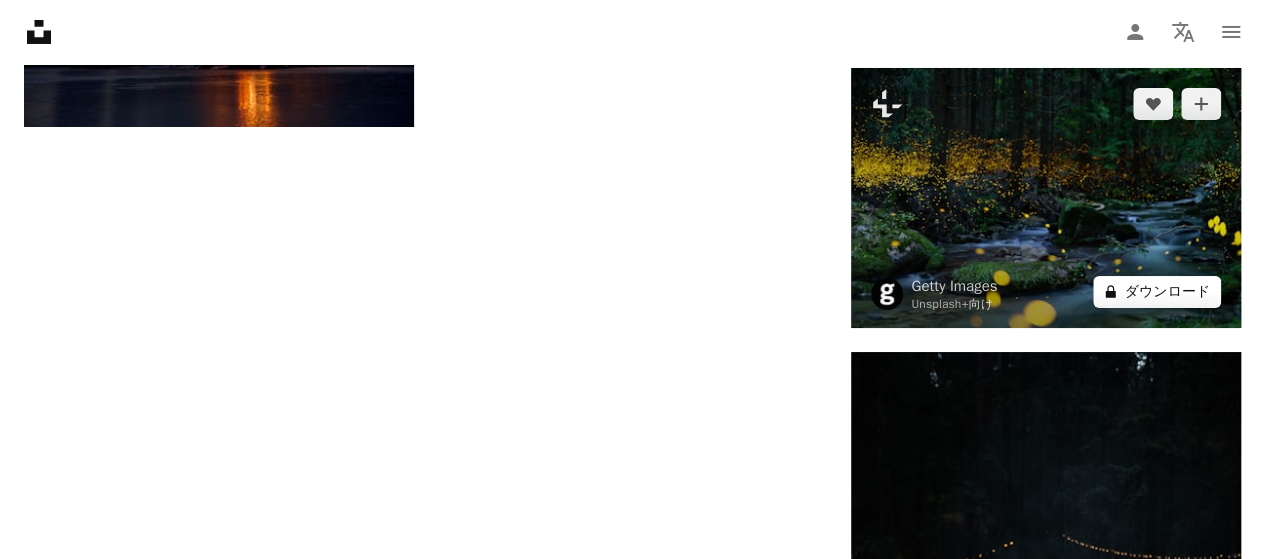 click on "A lock ダウンロード" at bounding box center [1157, 292] 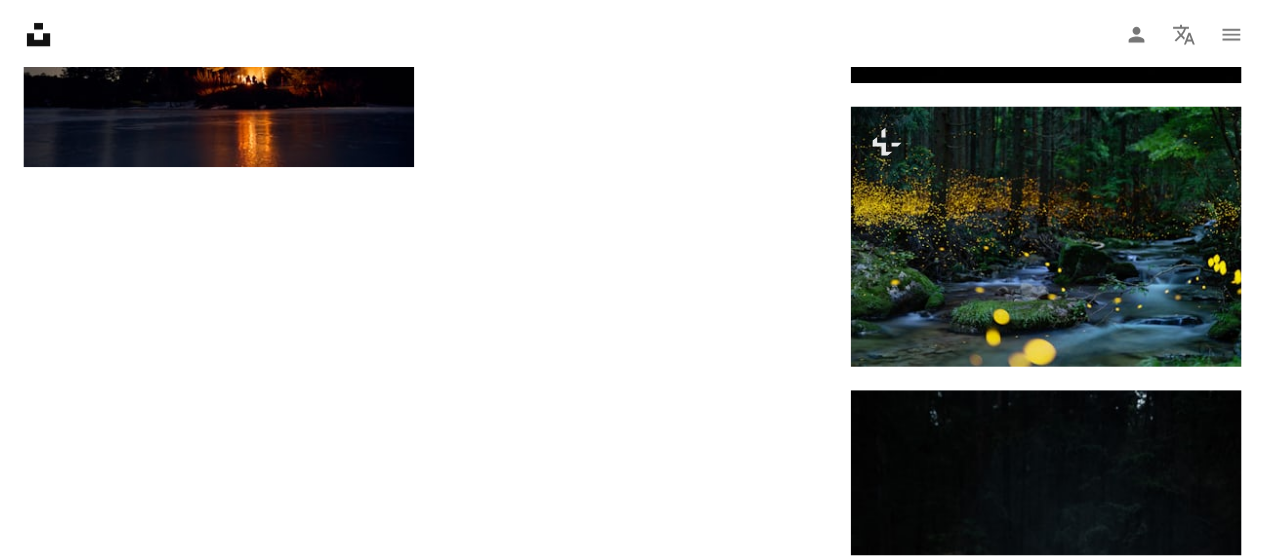 scroll, scrollTop: 0, scrollLeft: 0, axis: both 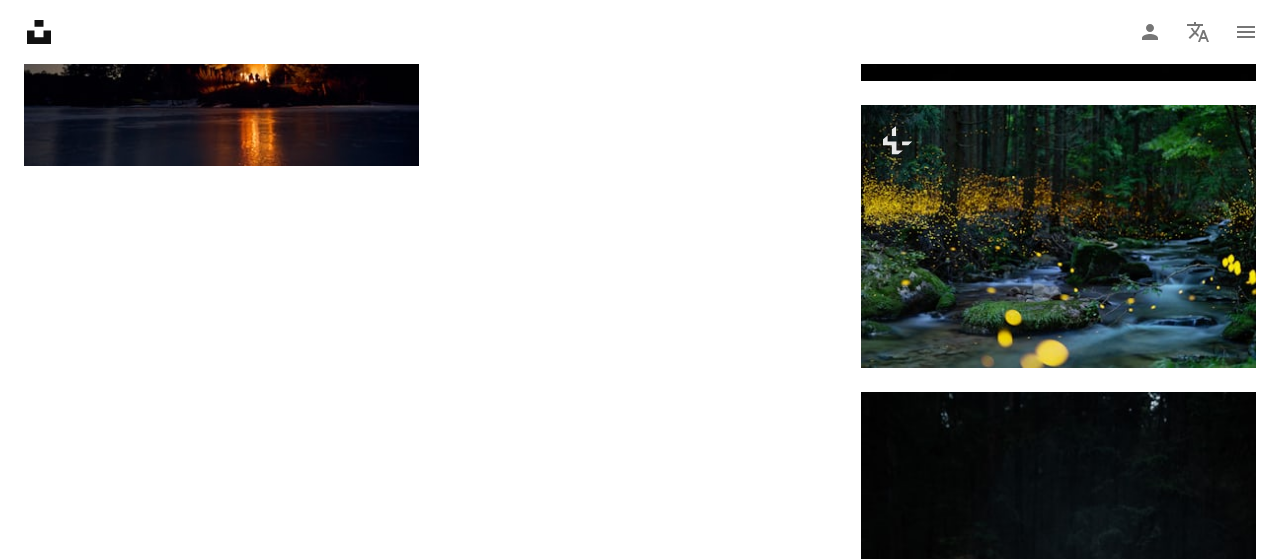 click on "An X shape 最高品質、そしてすぐに使用できる画像。 無制限にアクセスできます。 A plus sign 毎月追加されるメンバー限定コンテンツ A plus sign 無制限のロイヤリティフリーのダウンロード A plus sign イラスト  New A plus sign 法的保護の拡充 年別 62% オフ 月別 $16   $6 USD 月額 * Unsplash+ を入手する *年払いの場合、 $72 が前払い 税別。自動更新。いつでもキャンセル可能。" at bounding box center (640, 2162) 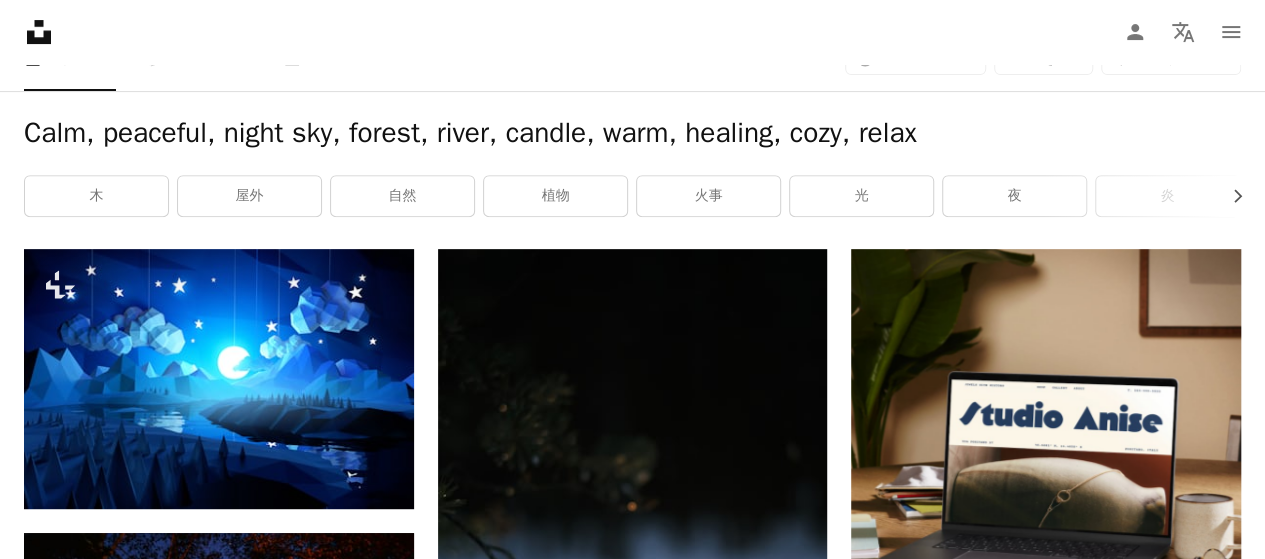 scroll, scrollTop: 301, scrollLeft: 0, axis: vertical 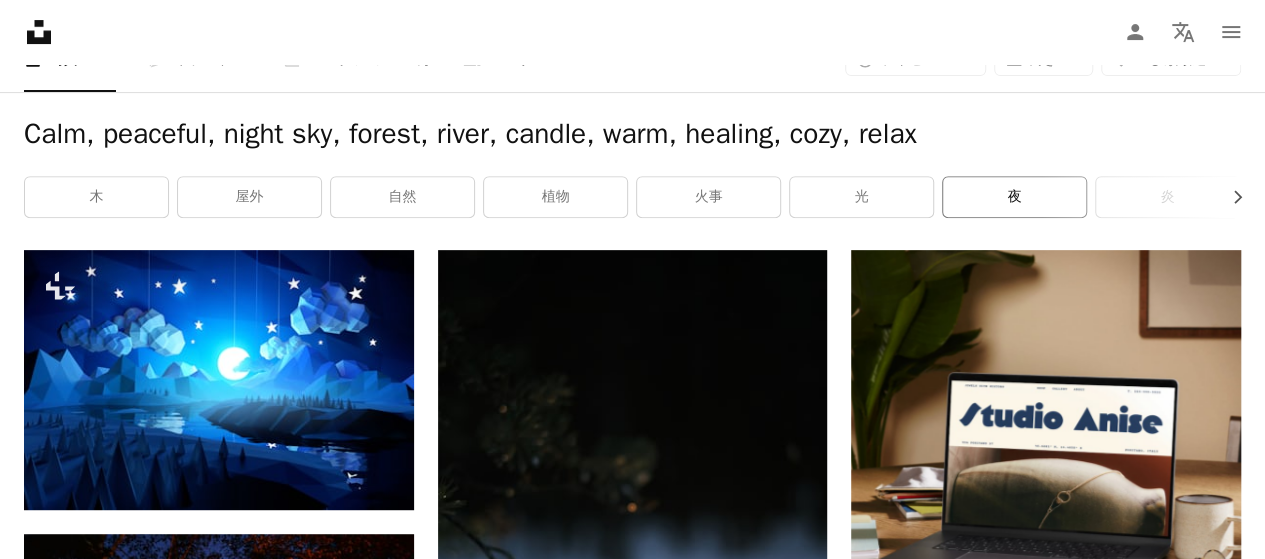click on "夜" at bounding box center (1014, 197) 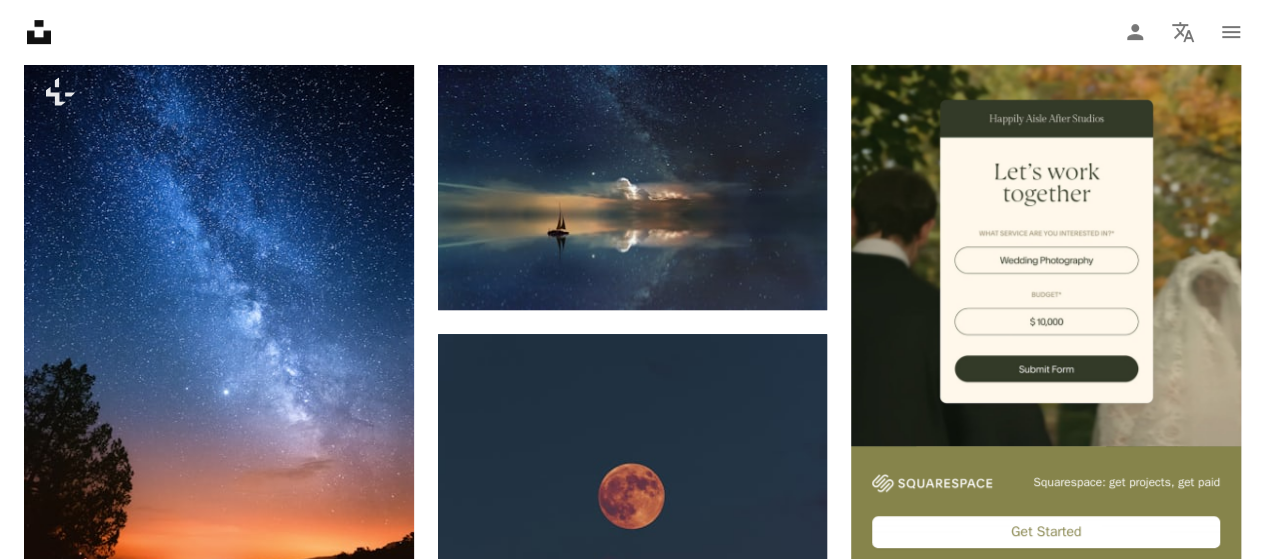 scroll, scrollTop: 494, scrollLeft: 0, axis: vertical 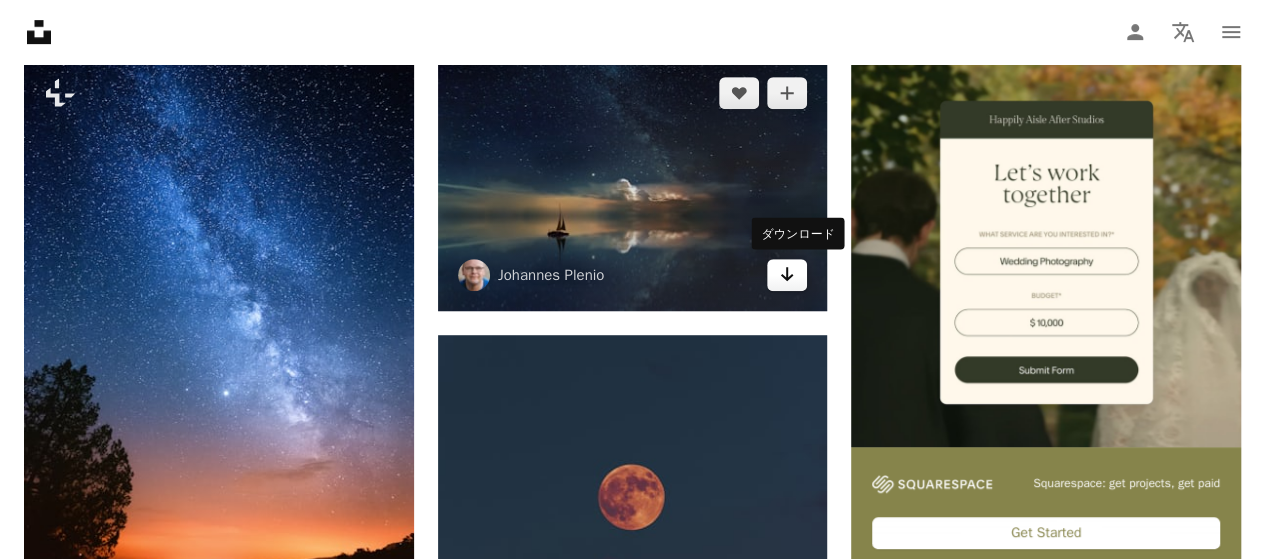 click on "Arrow pointing down" 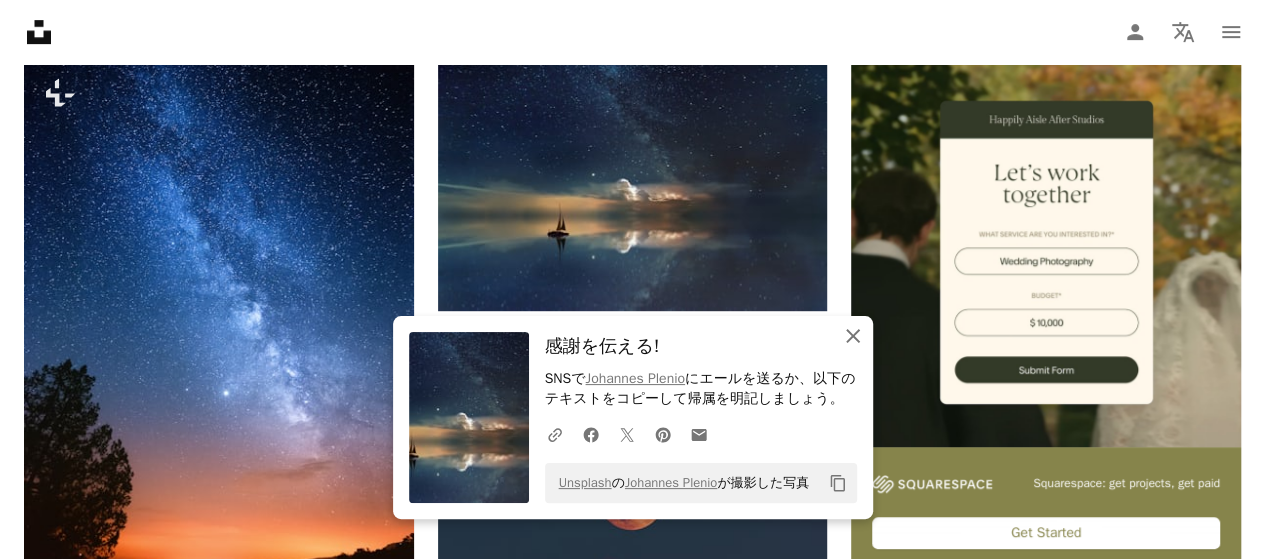 click on "An X shape" 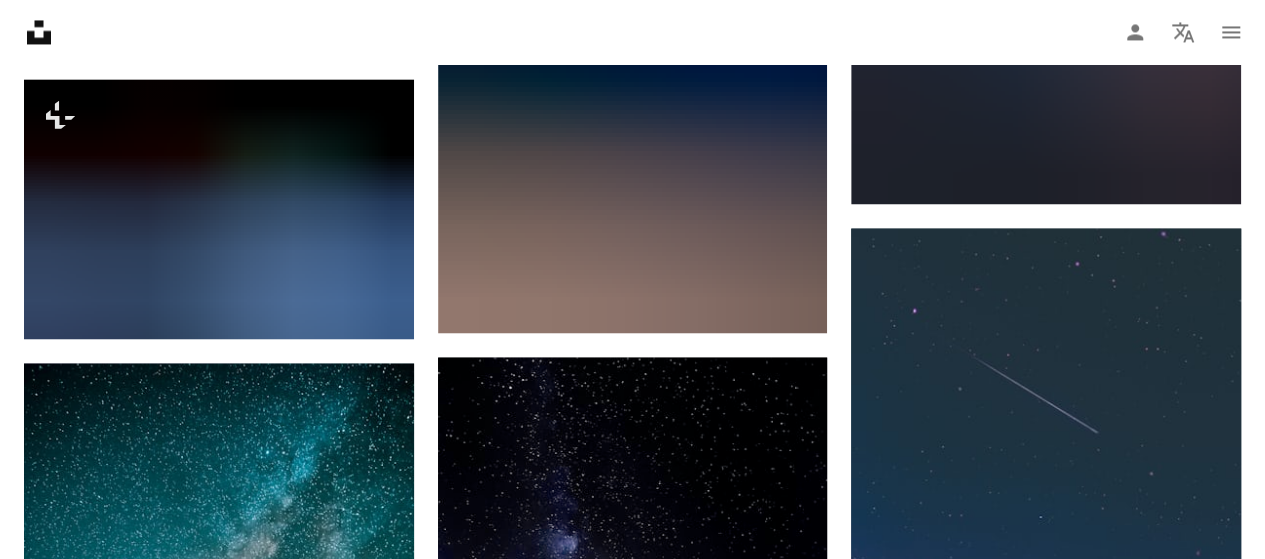 scroll, scrollTop: 1696, scrollLeft: 0, axis: vertical 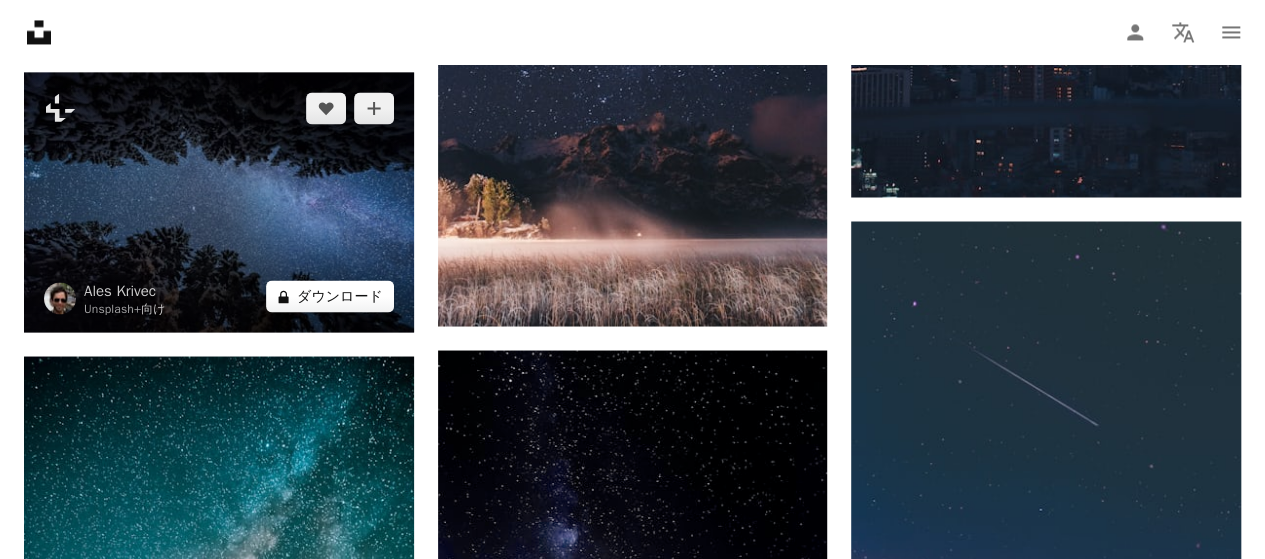 click on "A lock ダウンロード" at bounding box center [330, 296] 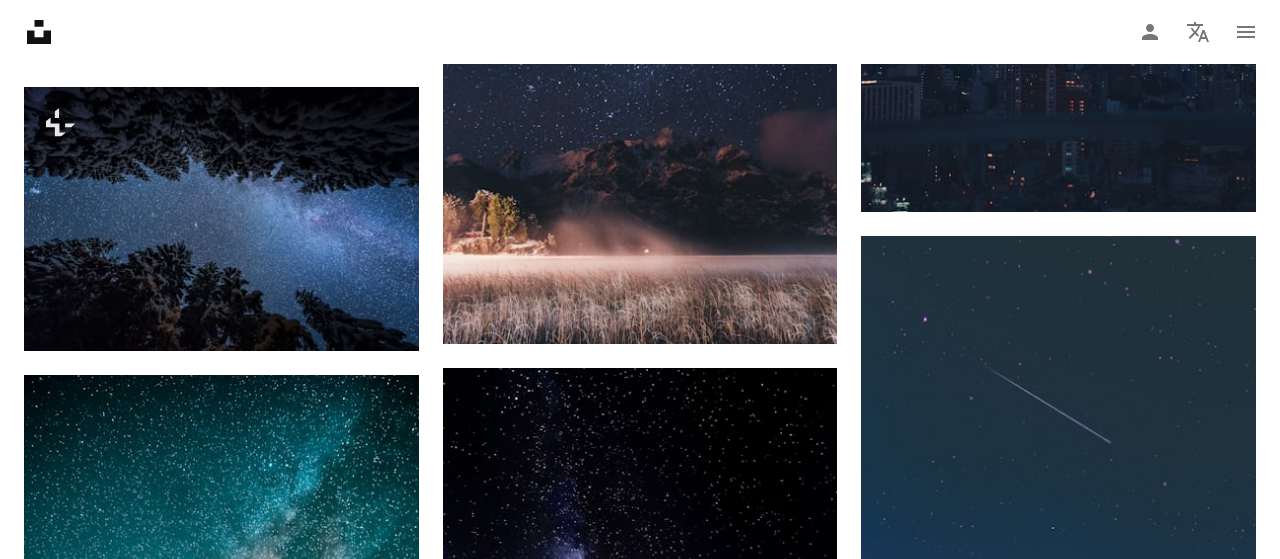 click on "An X shape 最高品質、そしてすぐに使用できる画像。 無制限にアクセスできます。 A plus sign 毎月追加されるメンバー限定コンテンツ A plus sign 無制限のロイヤリティフリーのダウンロード A plus sign イラスト  New A plus sign 法的保護の拡充 年別 62% オフ 月別 $16   $6 USD 月額 * Unsplash+ を入手する *年払いの場合、 $72 が前払い 税別。自動更新。いつでもキャンセル可能。" at bounding box center [640, 4055] 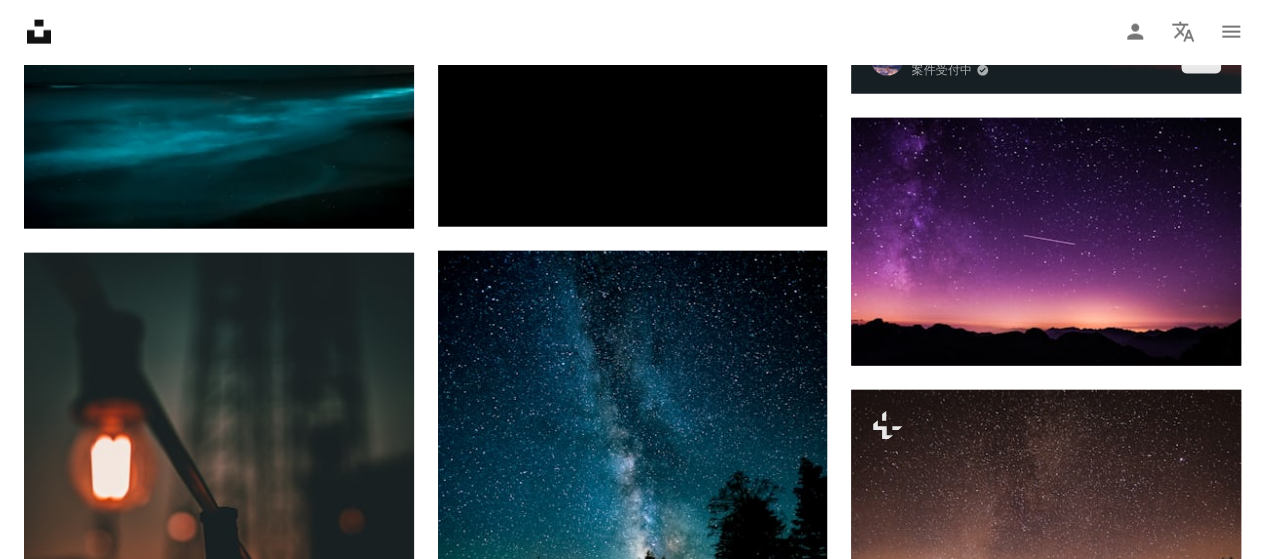 scroll, scrollTop: 2406, scrollLeft: 0, axis: vertical 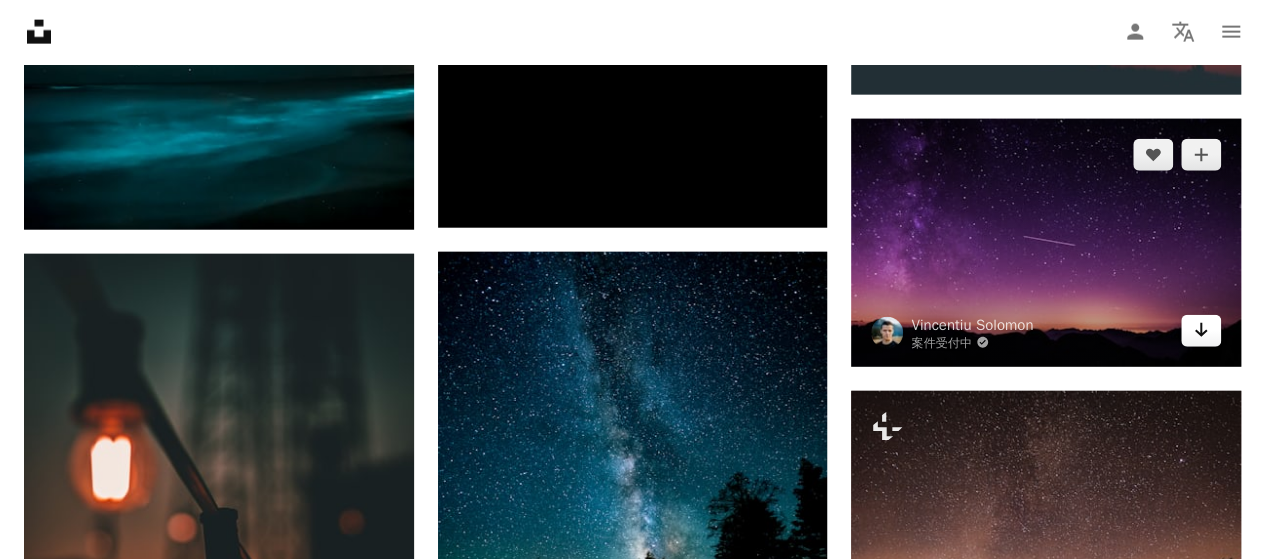 click on "Arrow pointing down" 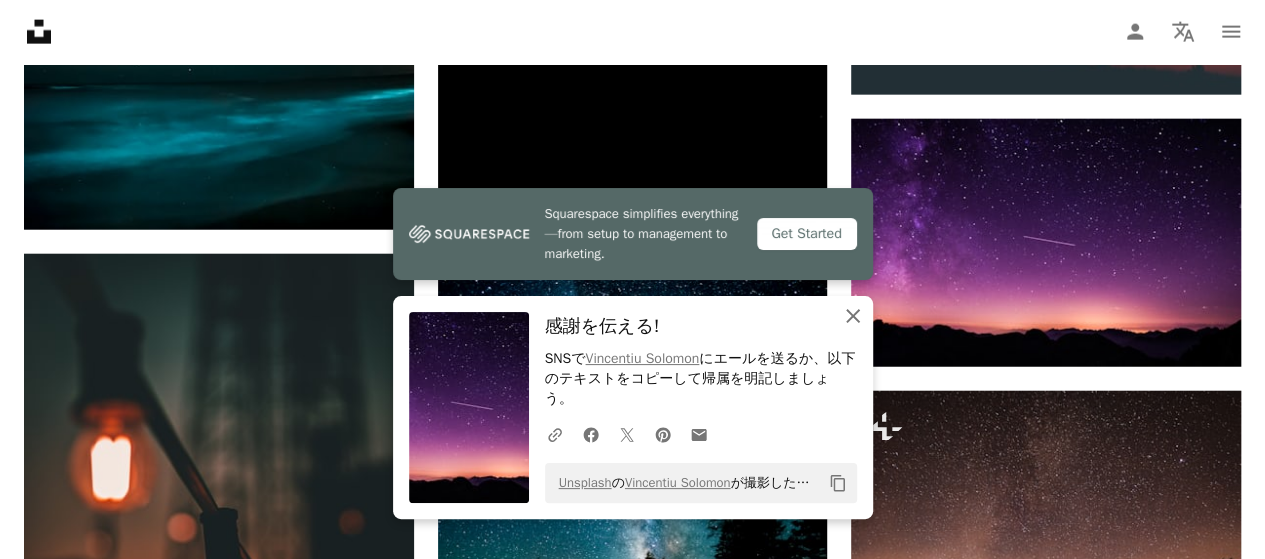 click on "An X shape" 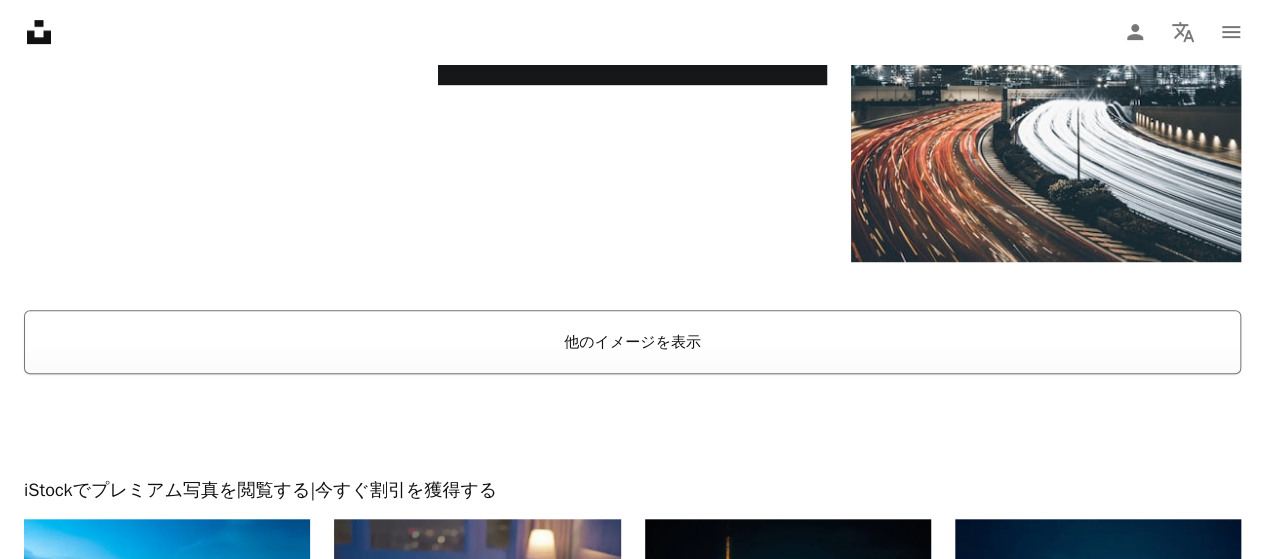 scroll, scrollTop: 4265, scrollLeft: 0, axis: vertical 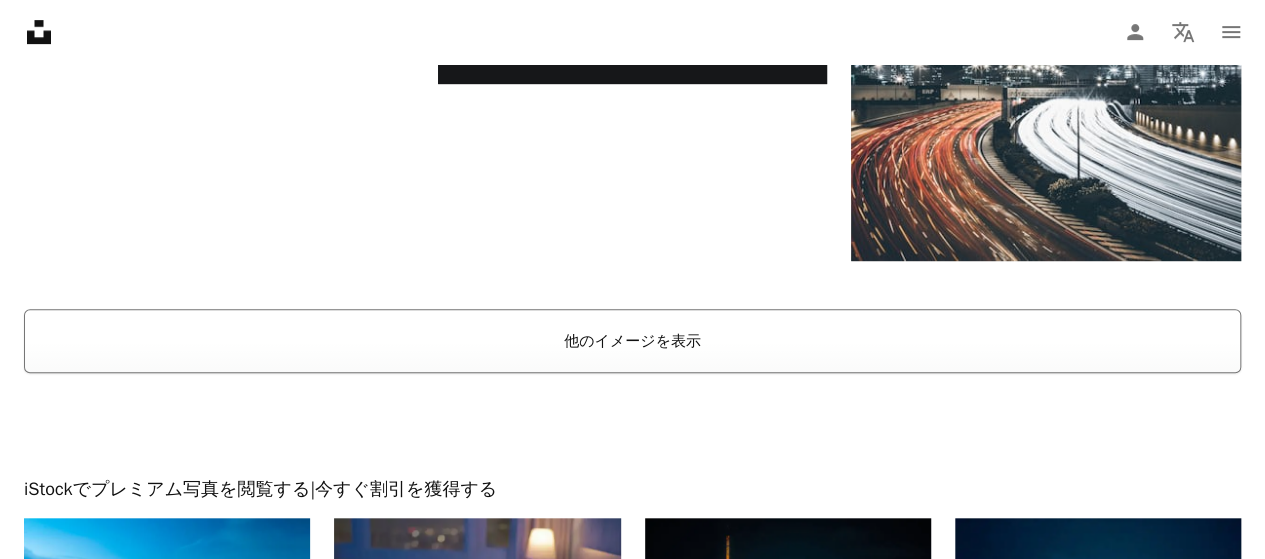 click on "他のイメージを表示" at bounding box center (632, 341) 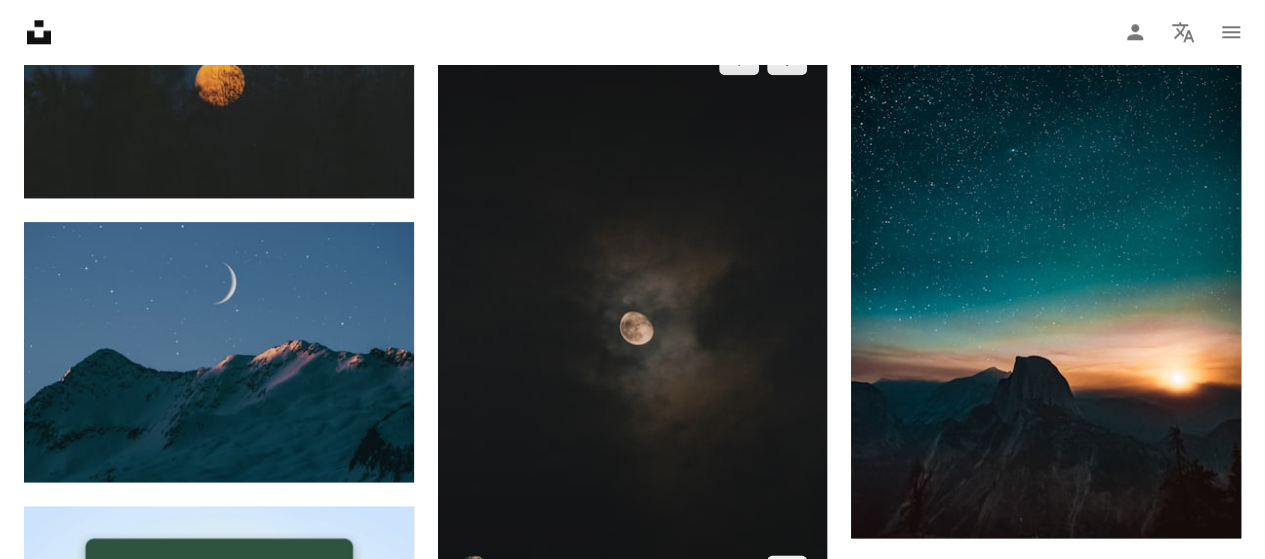 scroll, scrollTop: 4878, scrollLeft: 0, axis: vertical 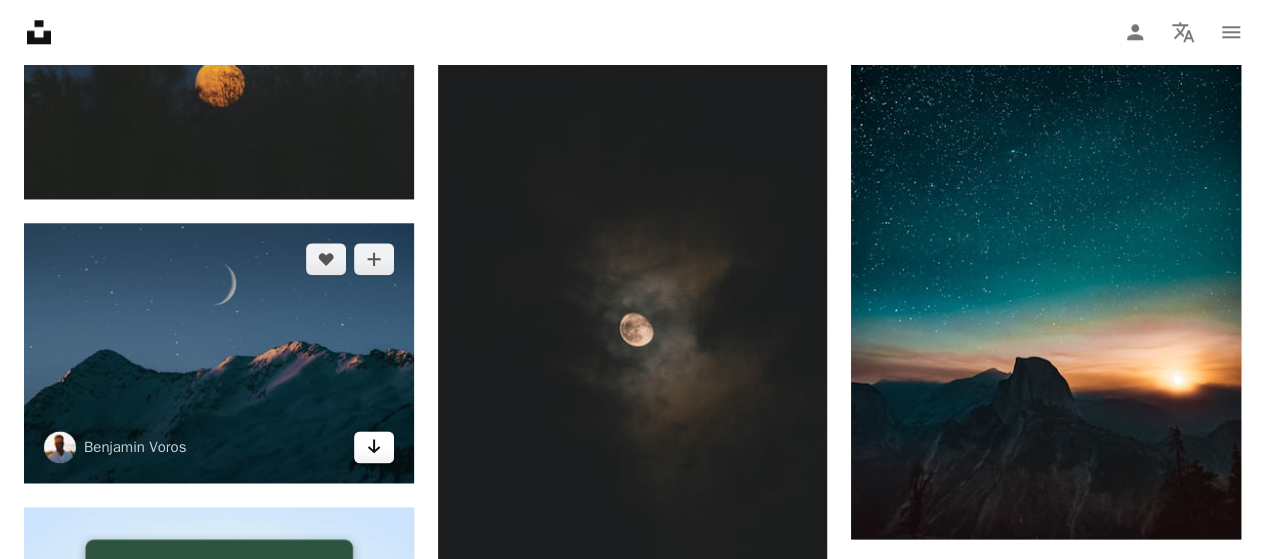 click on "Arrow pointing down" at bounding box center (374, 447) 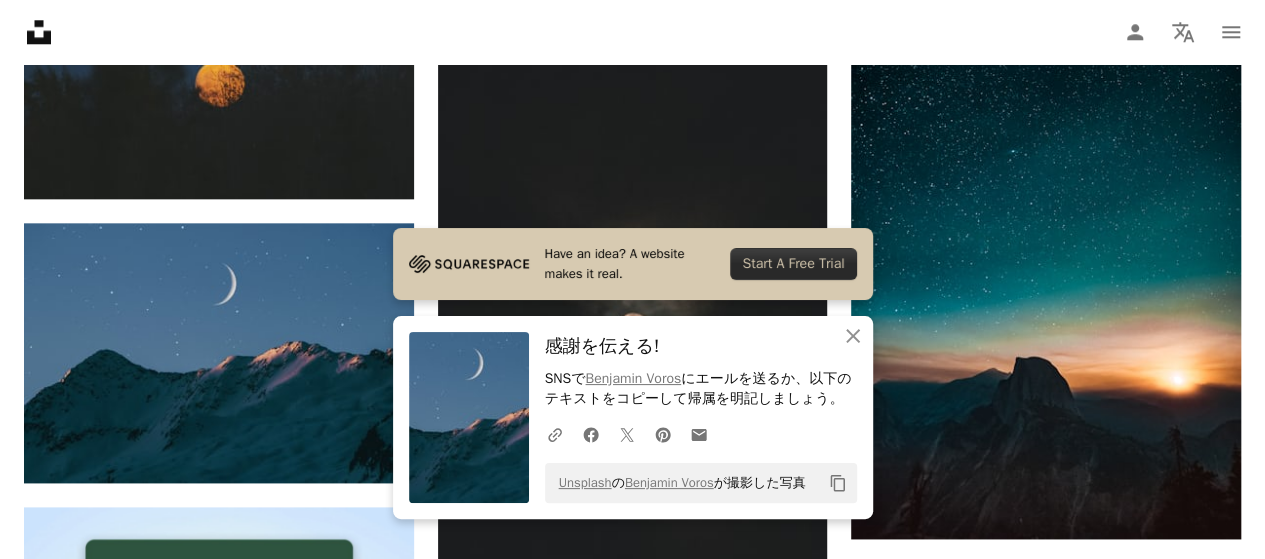click on "感謝を伝える!" at bounding box center [701, 346] 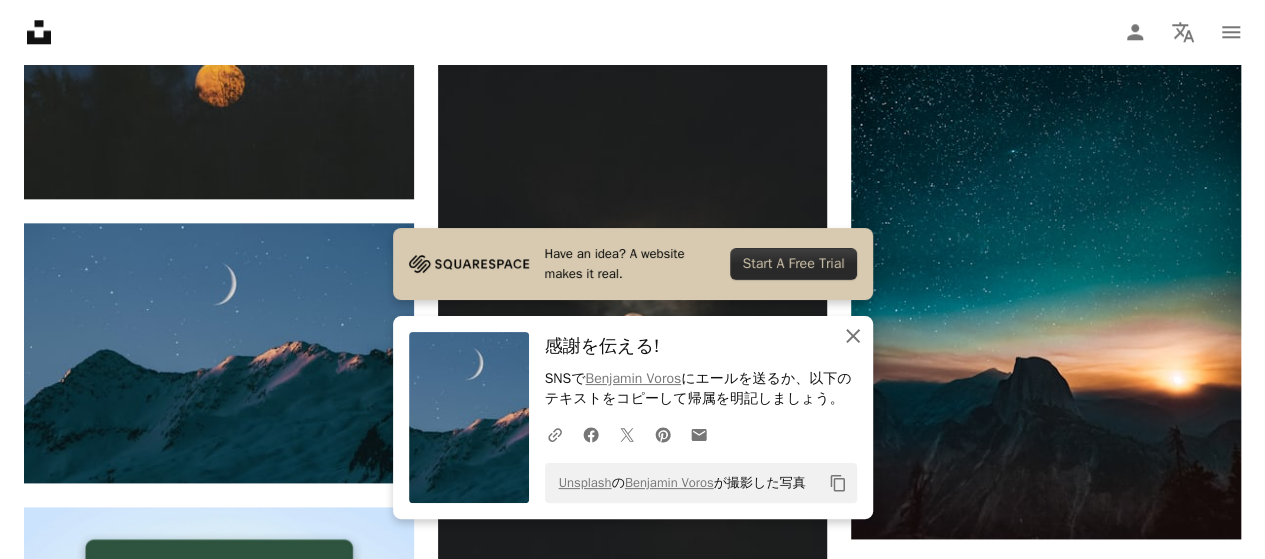 click on "An X shape" 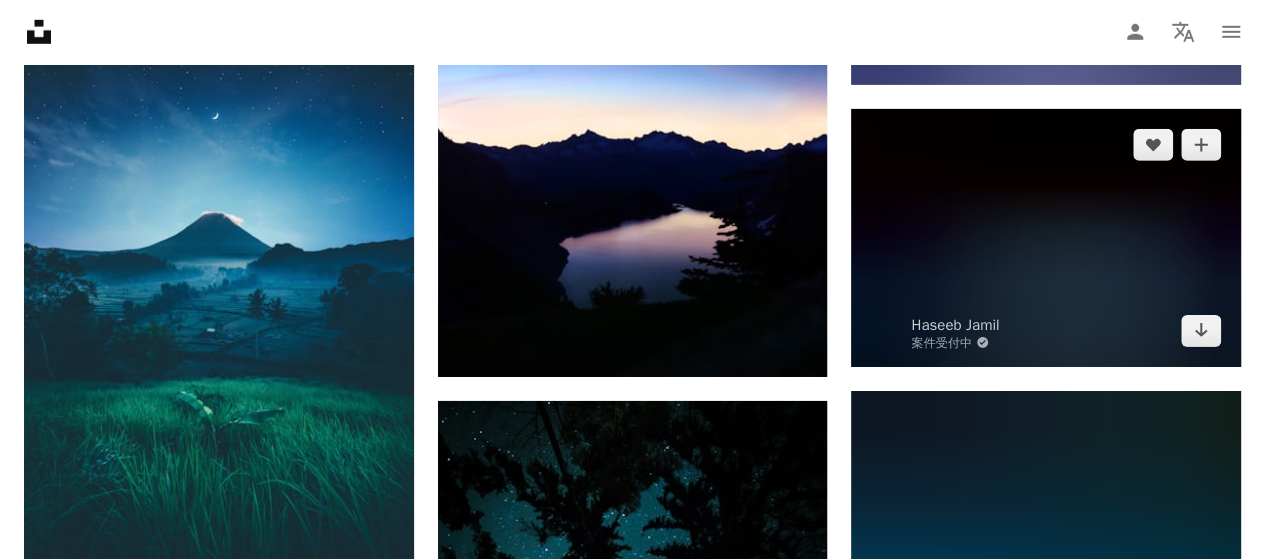 scroll, scrollTop: 6895, scrollLeft: 0, axis: vertical 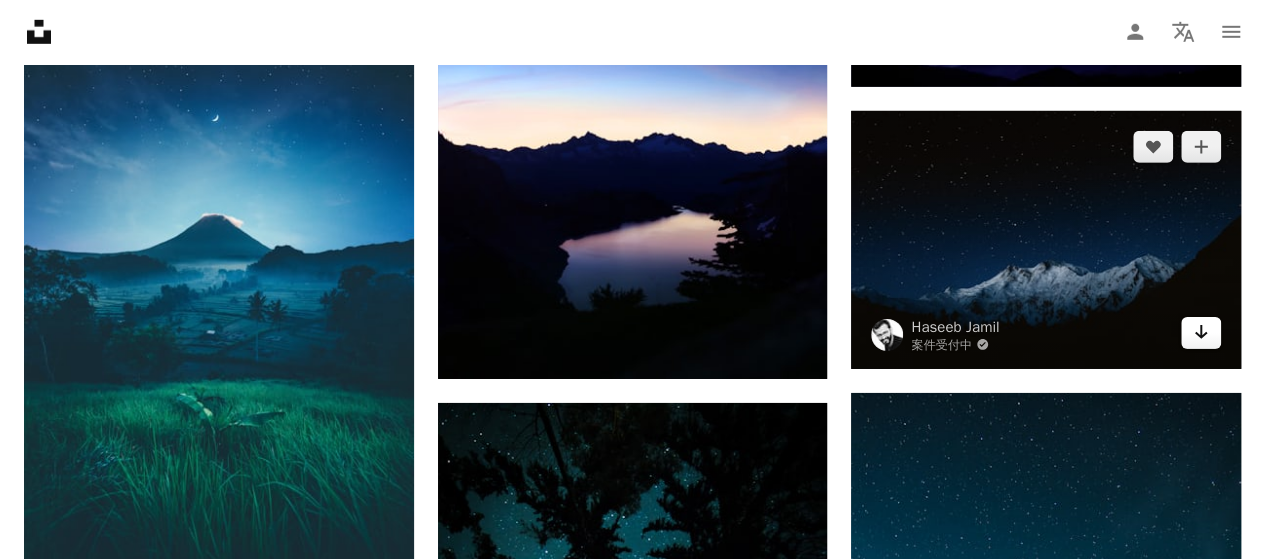 click on "Arrow pointing down" at bounding box center (1201, 333) 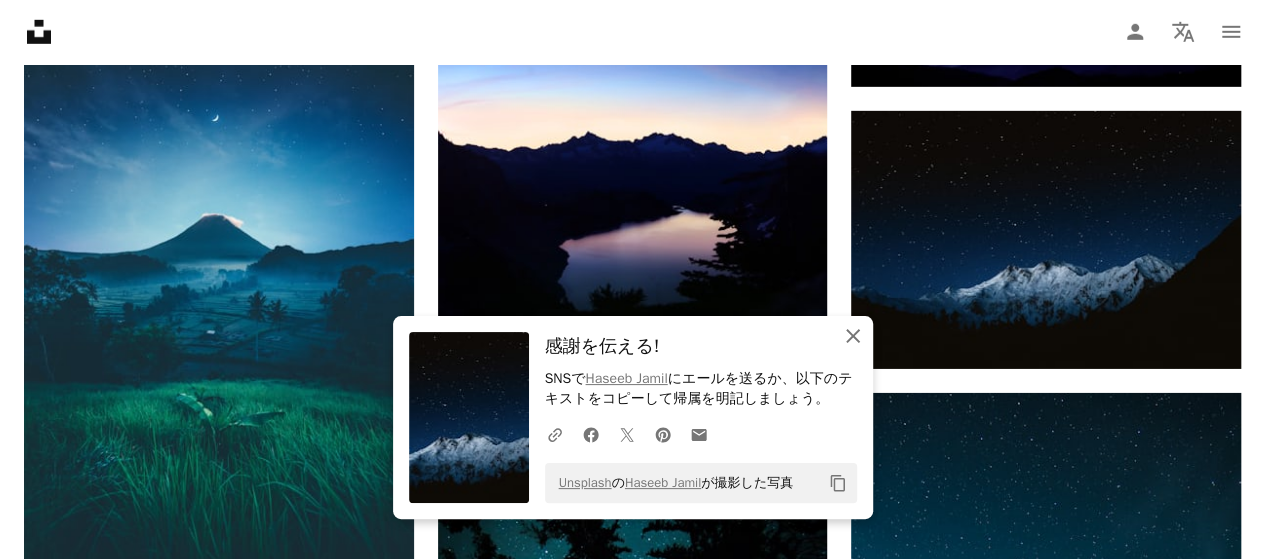 click on "An X shape" 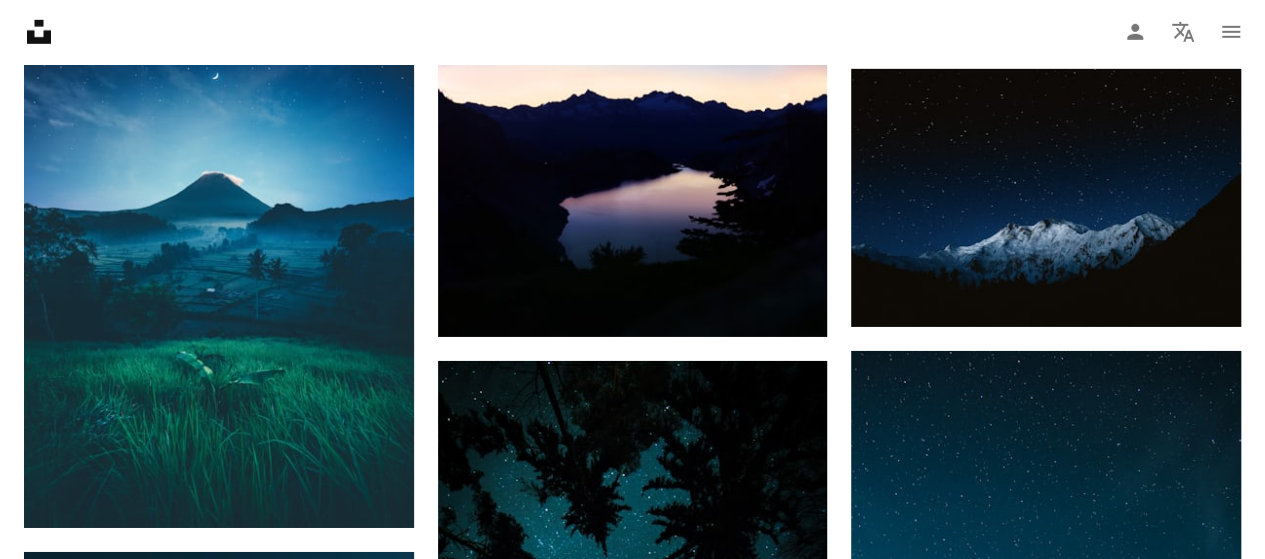 scroll, scrollTop: 6940, scrollLeft: 0, axis: vertical 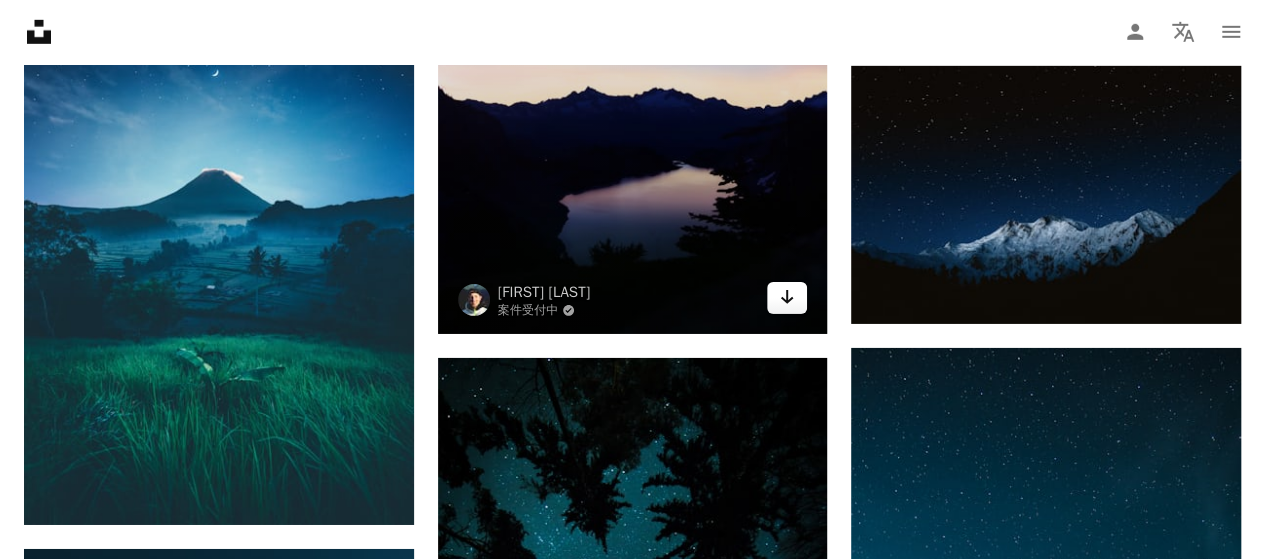 click on "Arrow pointing down" 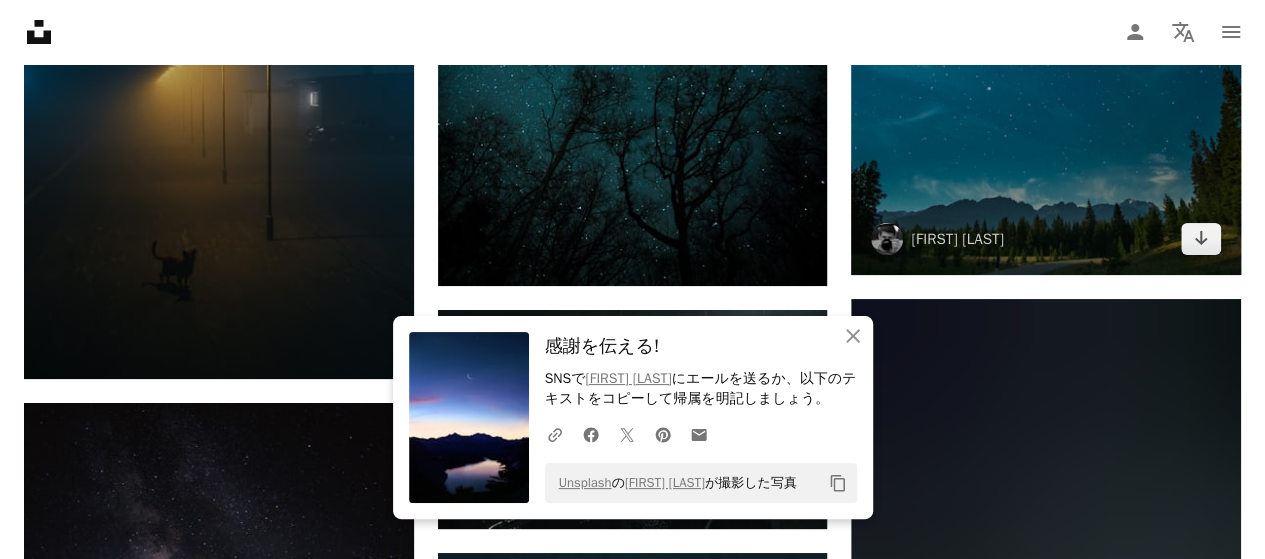 scroll, scrollTop: 7617, scrollLeft: 0, axis: vertical 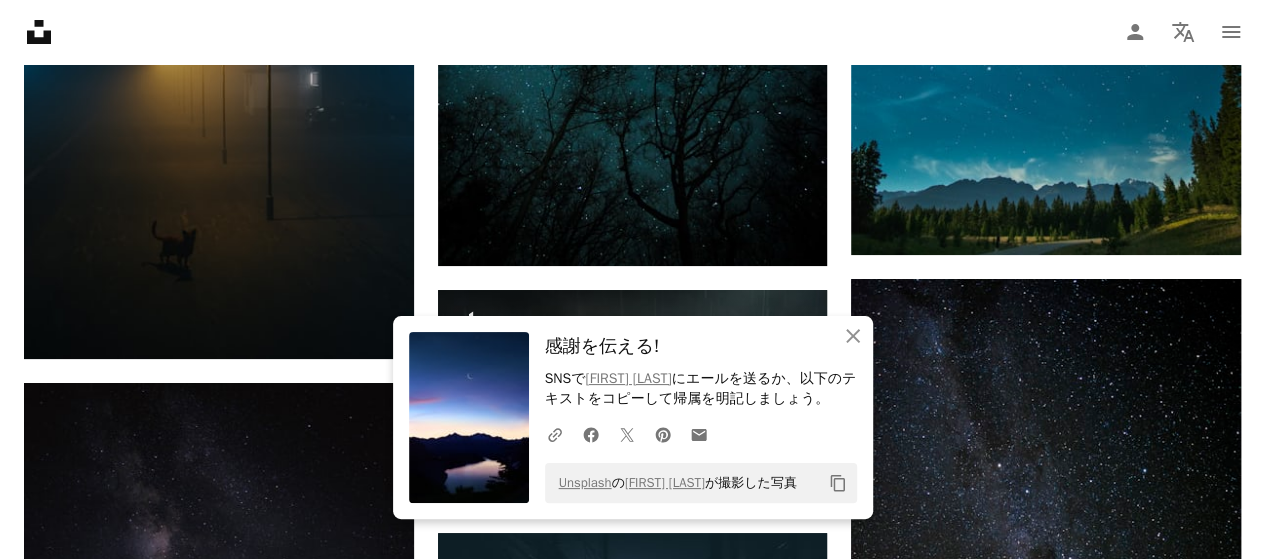 click on "Plus sign for Unsplash+ A heart A plus sign Getty Images Unsplash+ 向け A lock ダウンロード A heart A plus sign [PERSON] Unsplash+ 向け A lock ダウンロード A heart A plus sign [PERSON] 案件受付中 A checkmark inside of a circle Arrow pointing down A heart A plus sign [PERSON] Arrow pointing down Plus sign for Unsplash+ A heart A plus sign [PERSON] Unsplash+ 向け A lock ダウンロード A heart A plus sign [PERSON] 案件受付中 A checkmark inside of a circle Arrow pointing down A heart A plus sign [PERSON] Arrow pointing down A heart A plus sign [PERSON] Arrow pointing down –– ––– –––  –– ––– –  ––– –––  ––––  –   – –– –––  – – ––– –– –– –––– –– Build your website your way. Get started A heart A plus sign [PERSON] A heart NASA" at bounding box center [632, -2123] 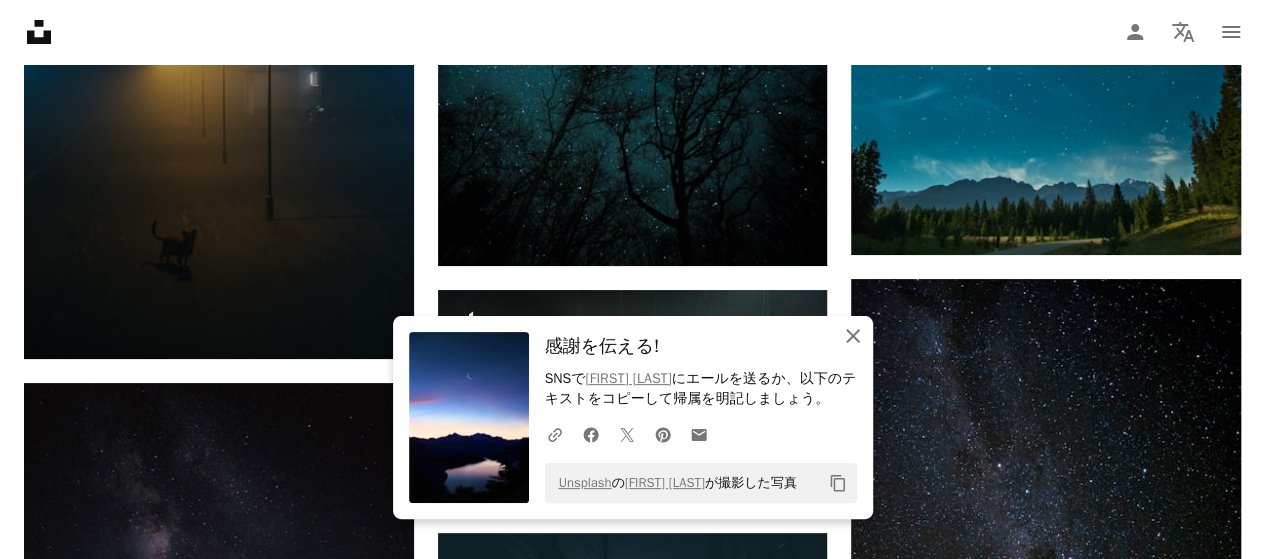 click on "An X shape" 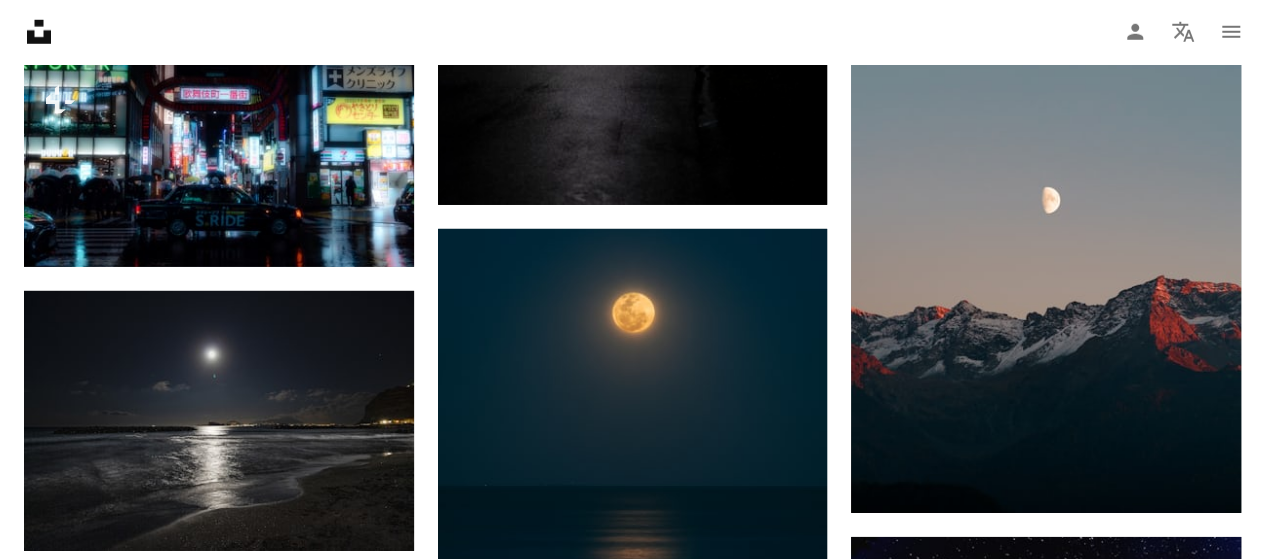 scroll, scrollTop: 10580, scrollLeft: 0, axis: vertical 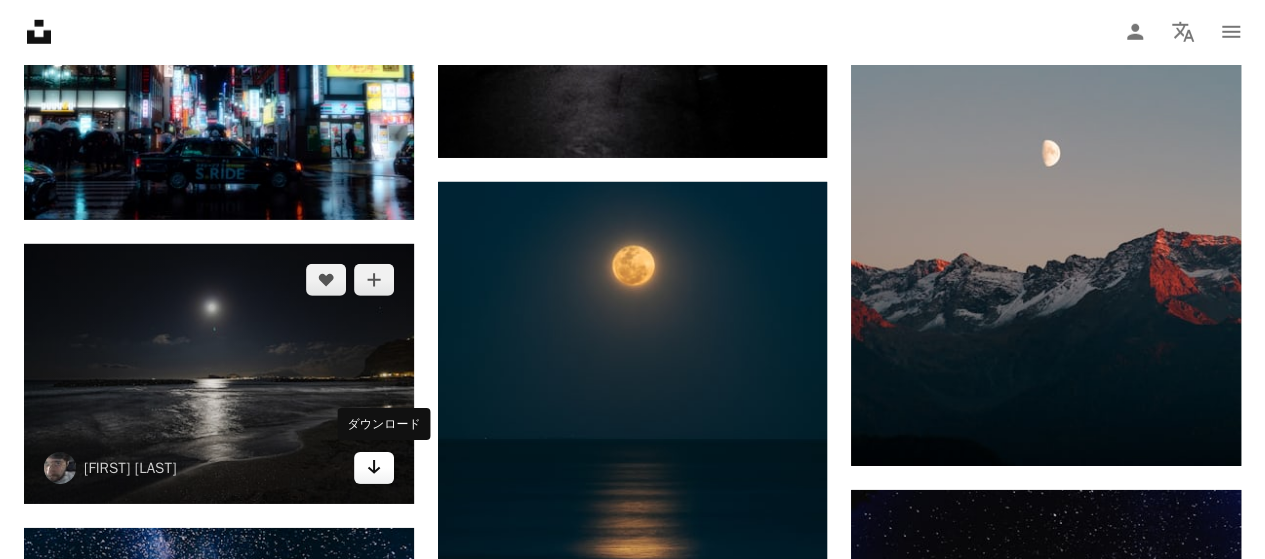 click 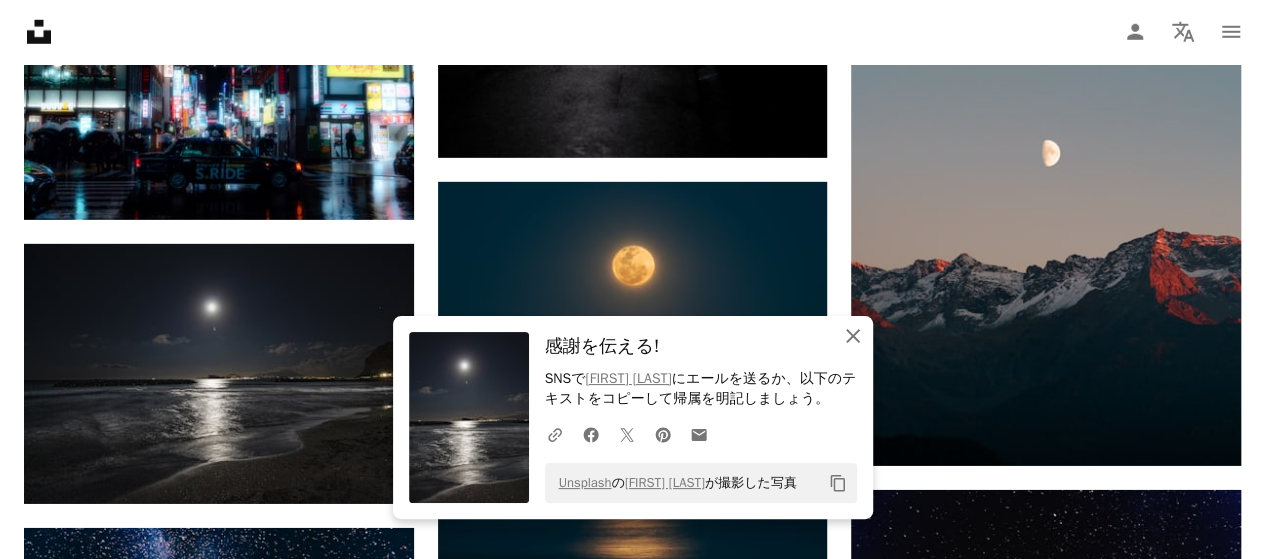 click on "An X shape" 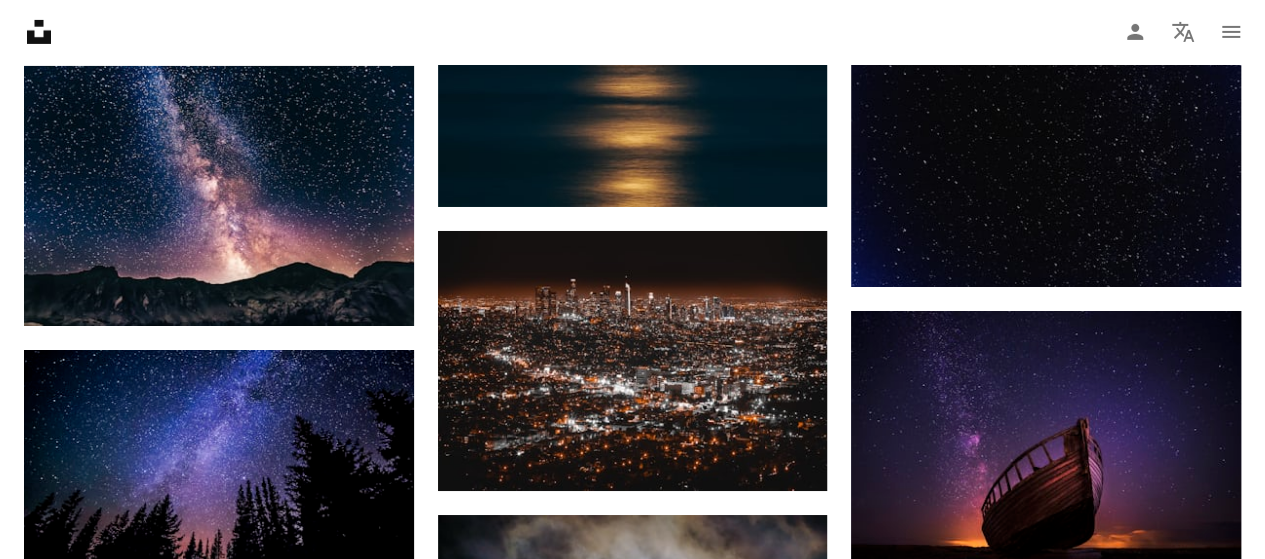 scroll, scrollTop: 11034, scrollLeft: 0, axis: vertical 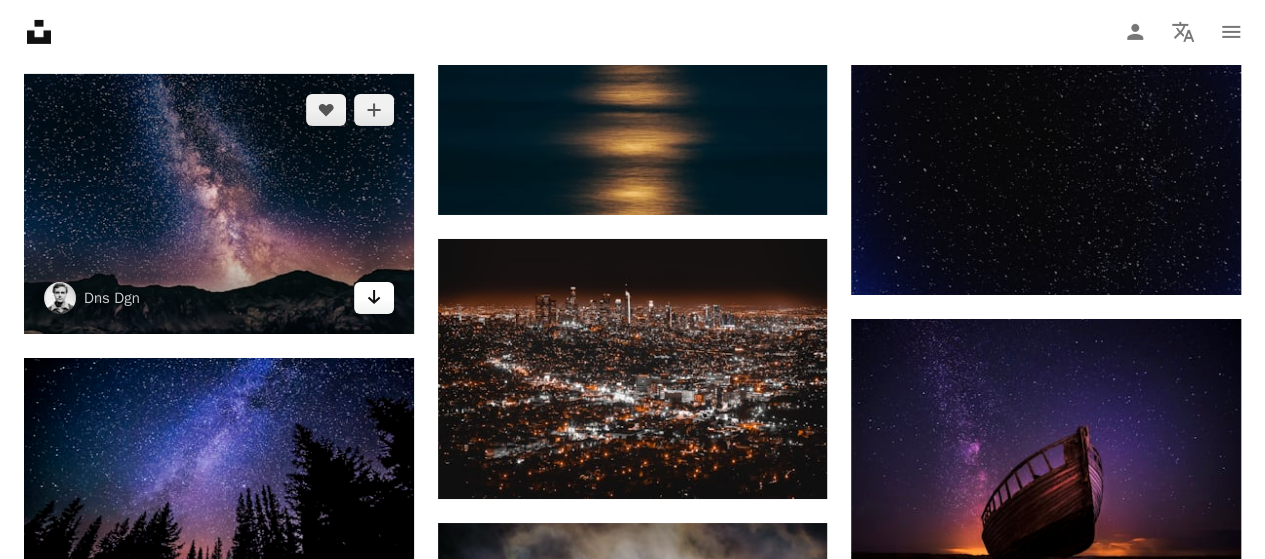 click on "Arrow pointing down" 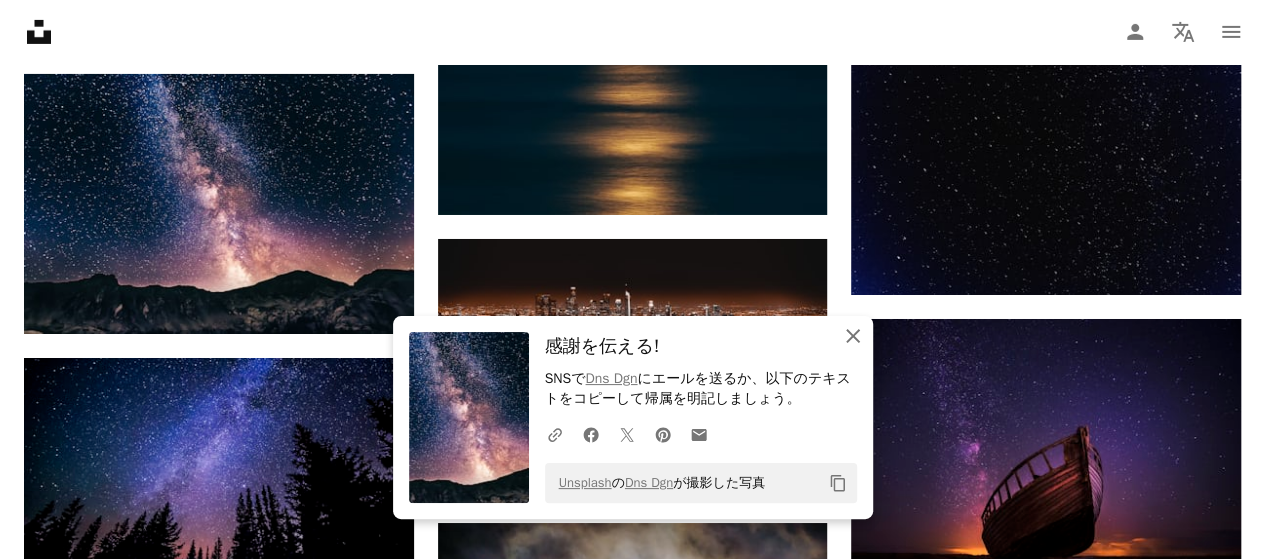 click on "An X shape" 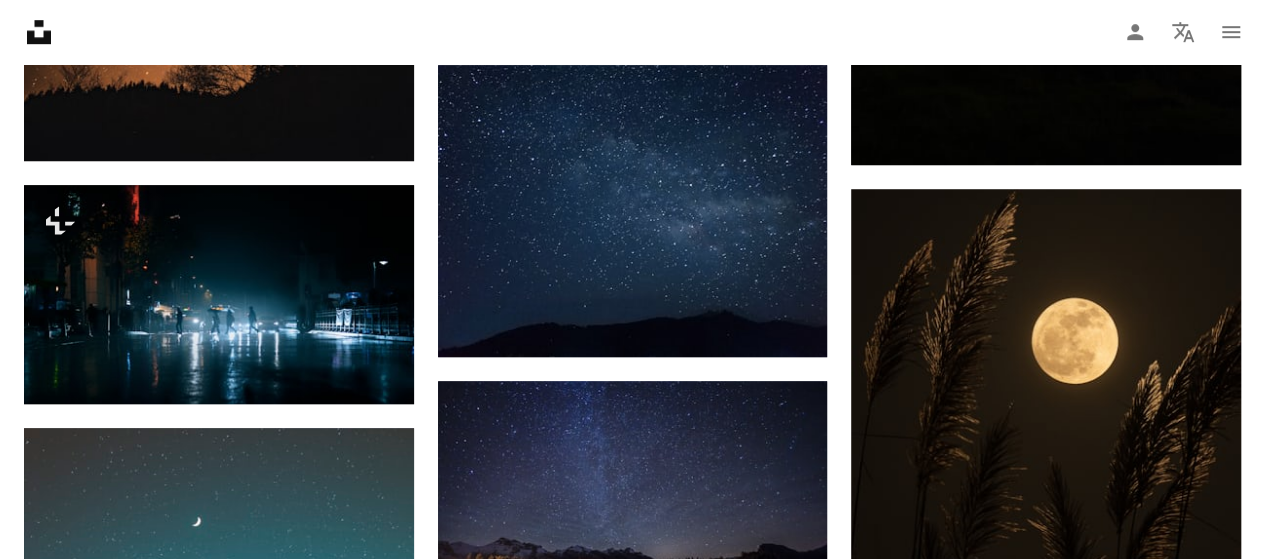 scroll, scrollTop: 12065, scrollLeft: 0, axis: vertical 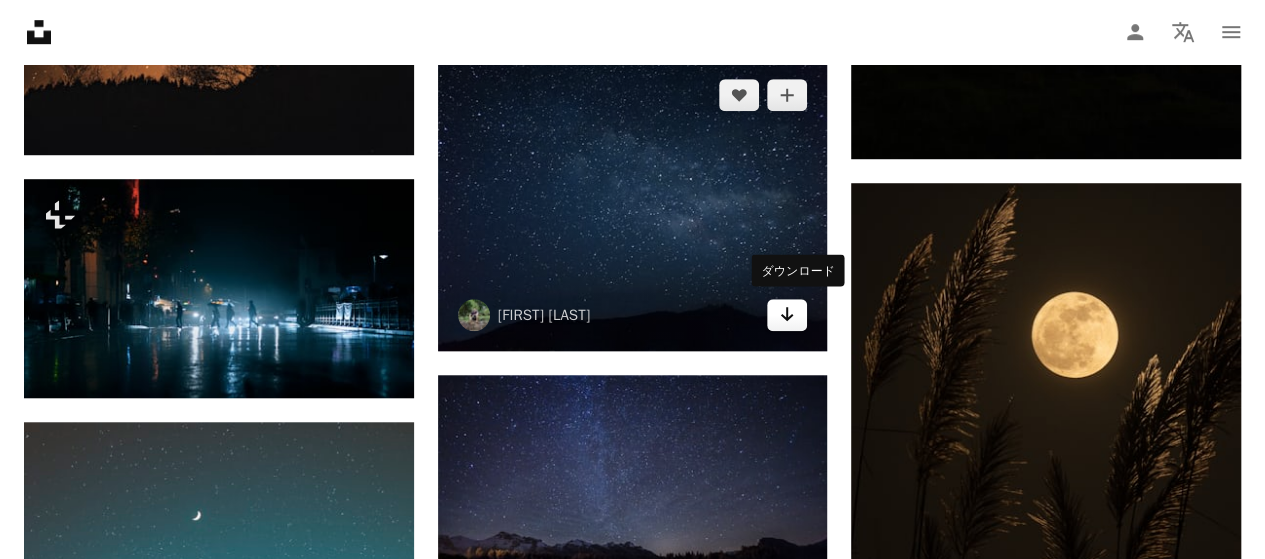 click on "Arrow pointing down" 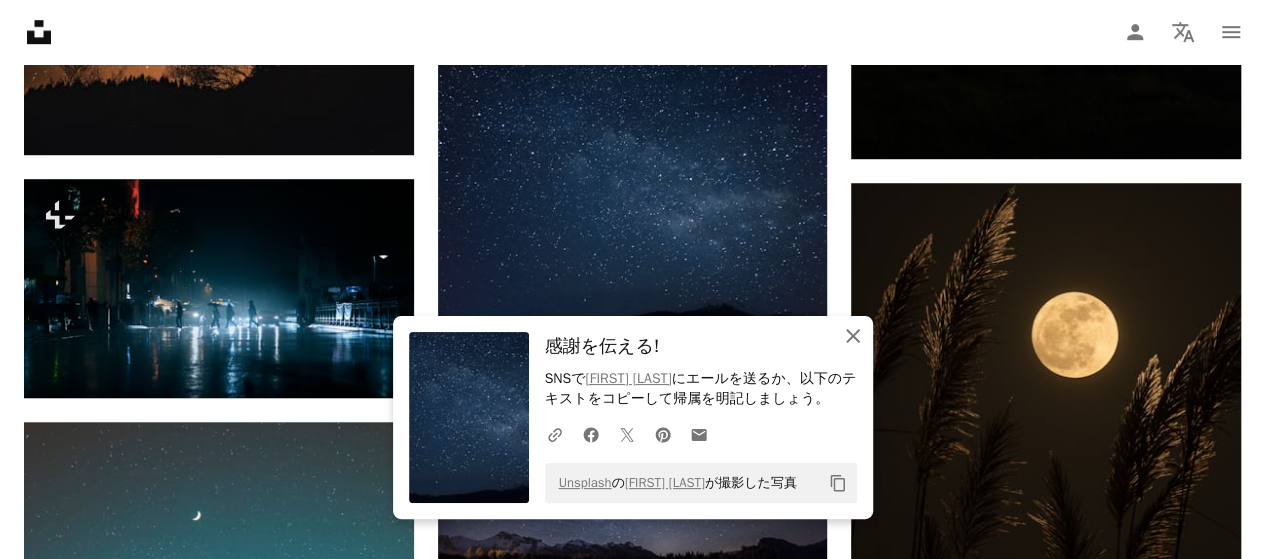 click on "An X shape" 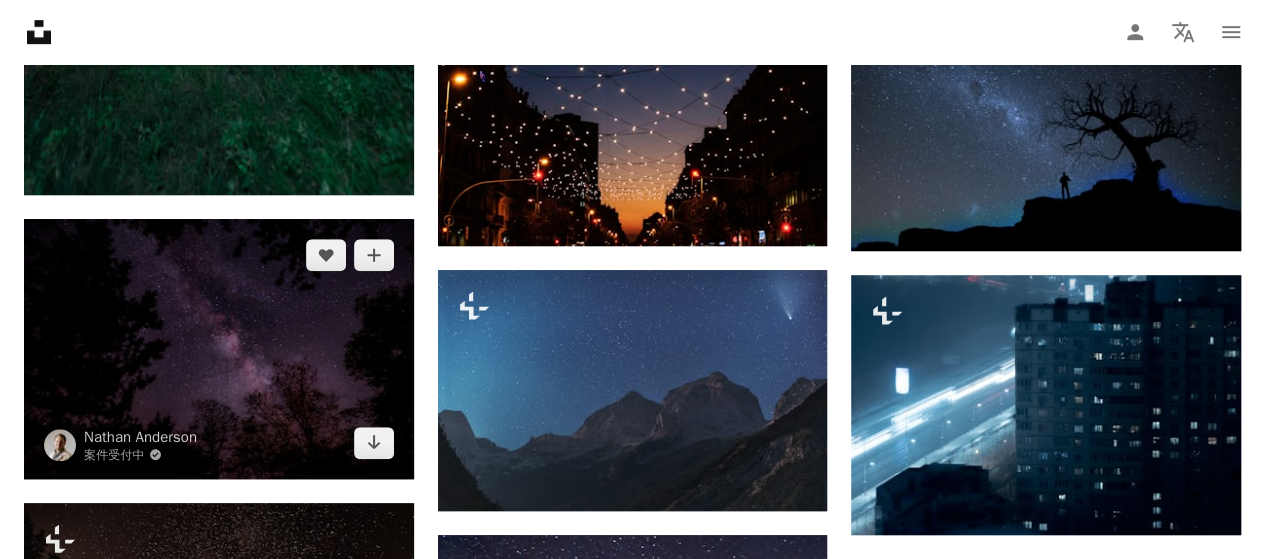 scroll, scrollTop: 15920, scrollLeft: 0, axis: vertical 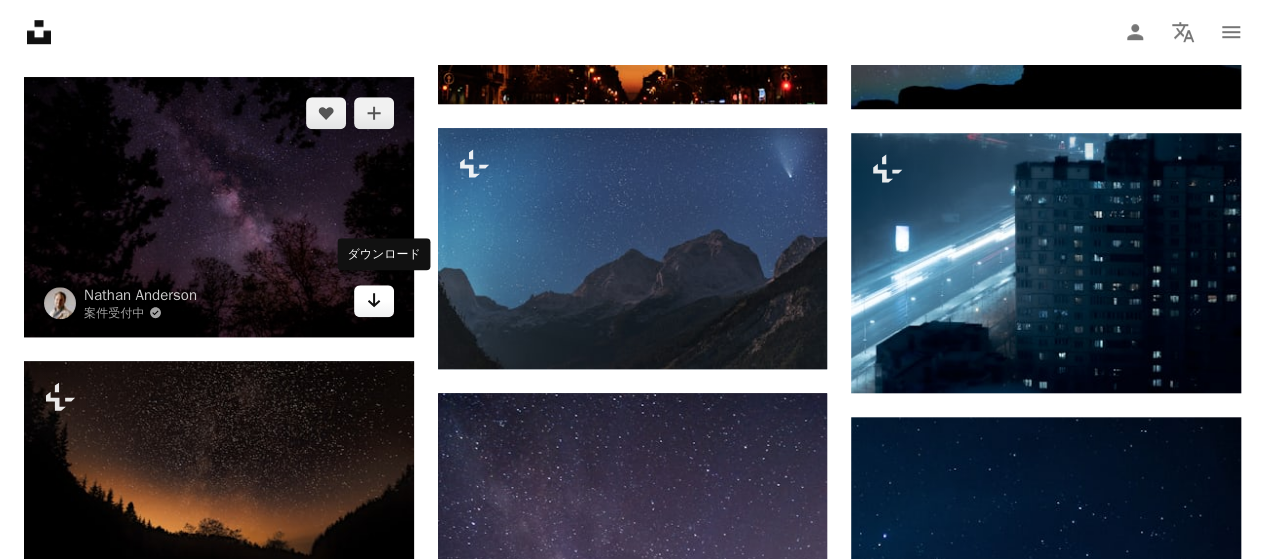 click on "Arrow pointing down" at bounding box center [374, 301] 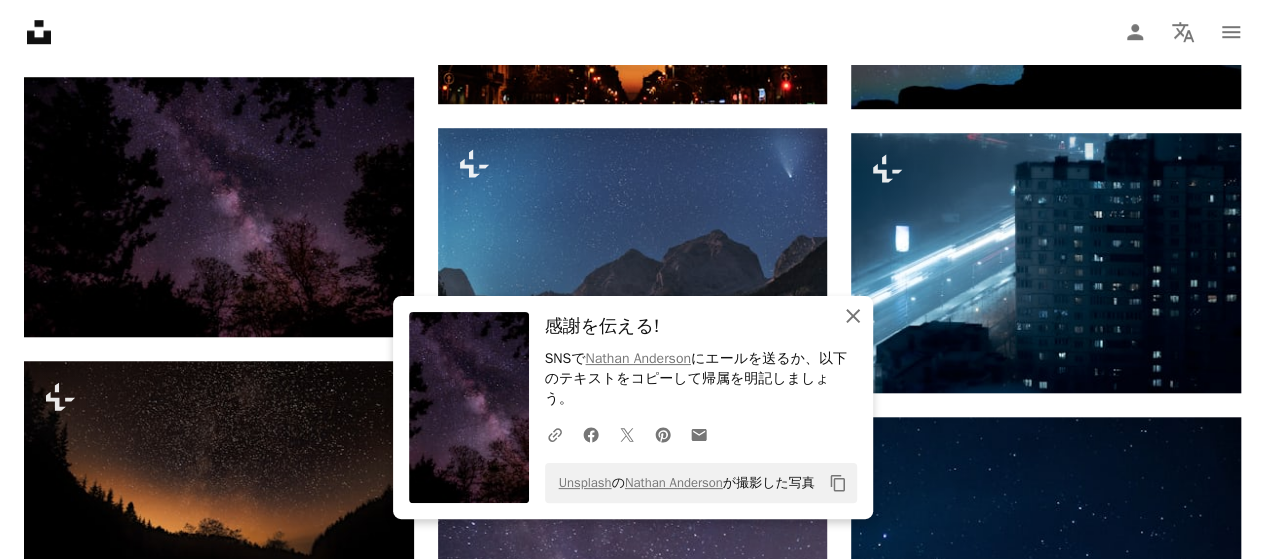 click 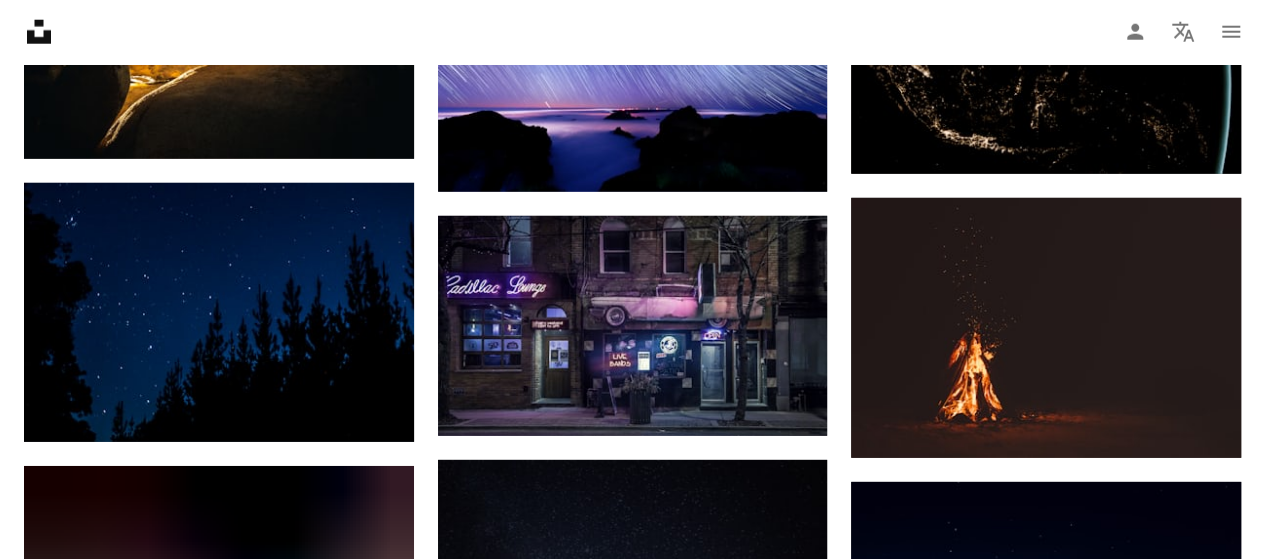 scroll, scrollTop: 17892, scrollLeft: 0, axis: vertical 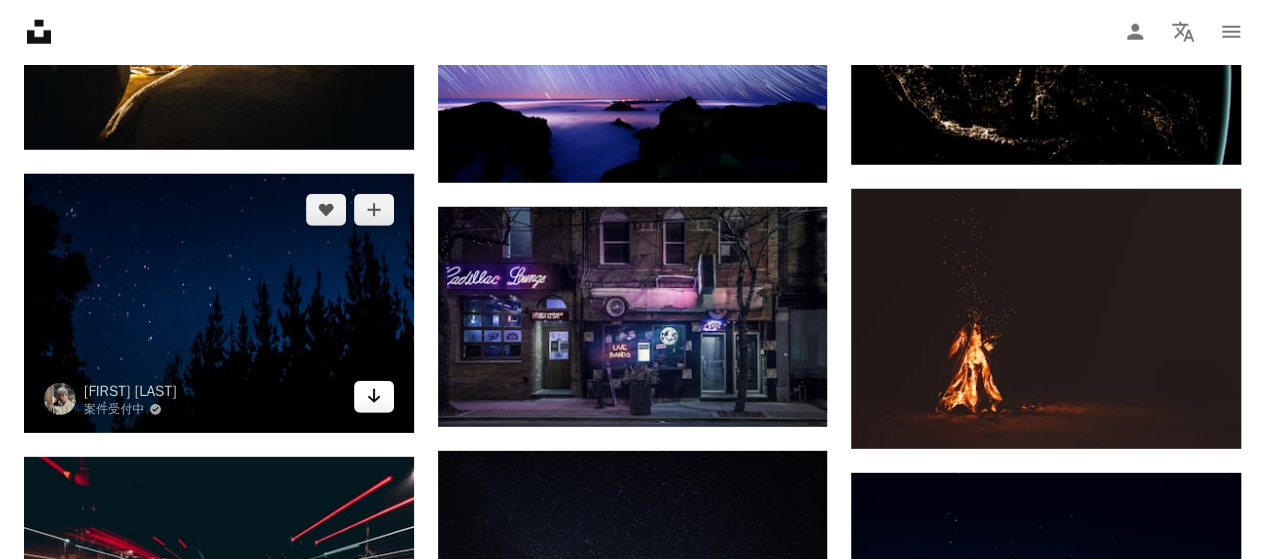 click 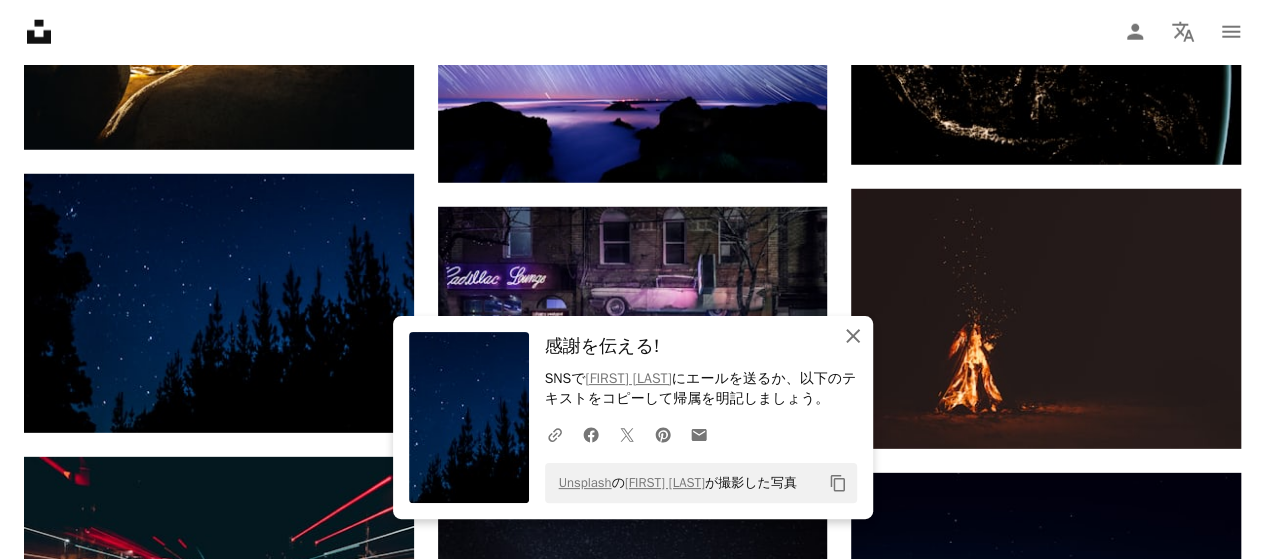 click 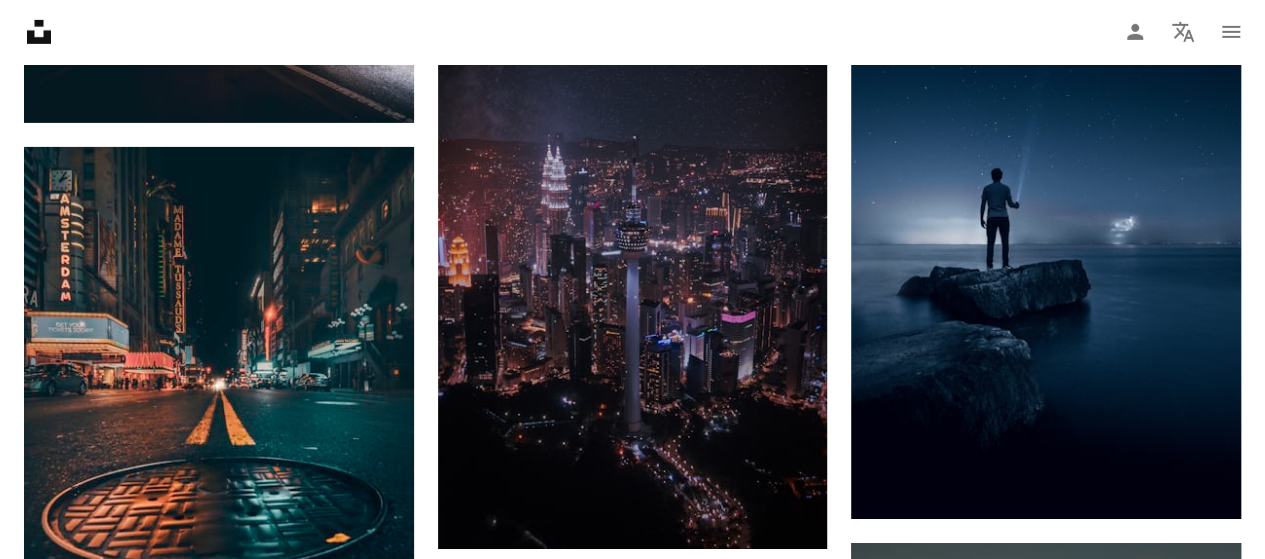 scroll, scrollTop: 18932, scrollLeft: 0, axis: vertical 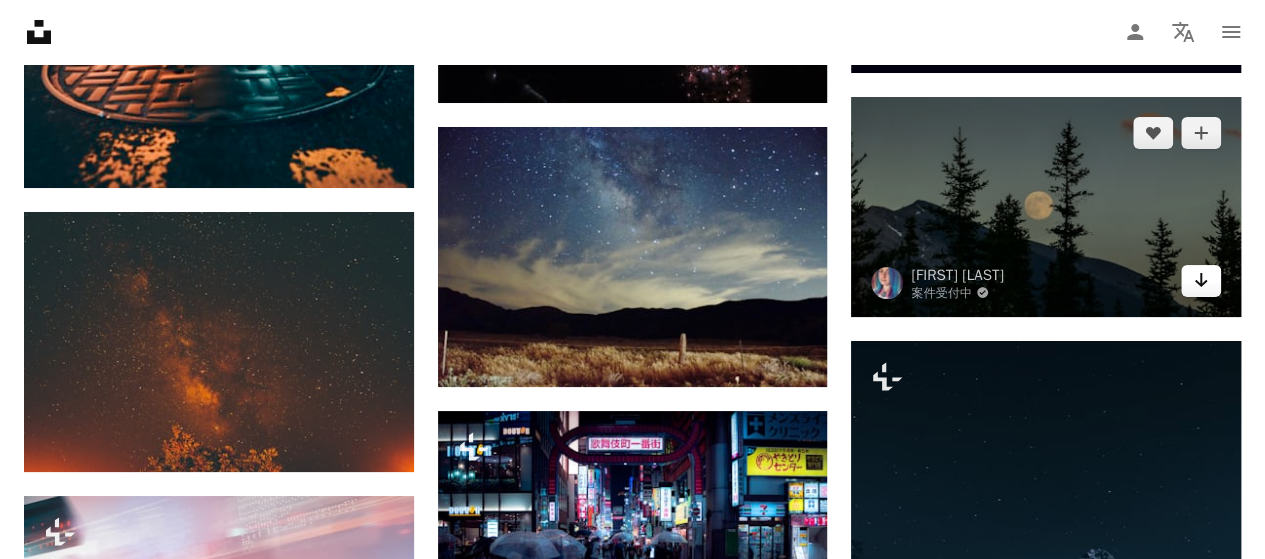 click on "Arrow pointing down" at bounding box center (1201, 281) 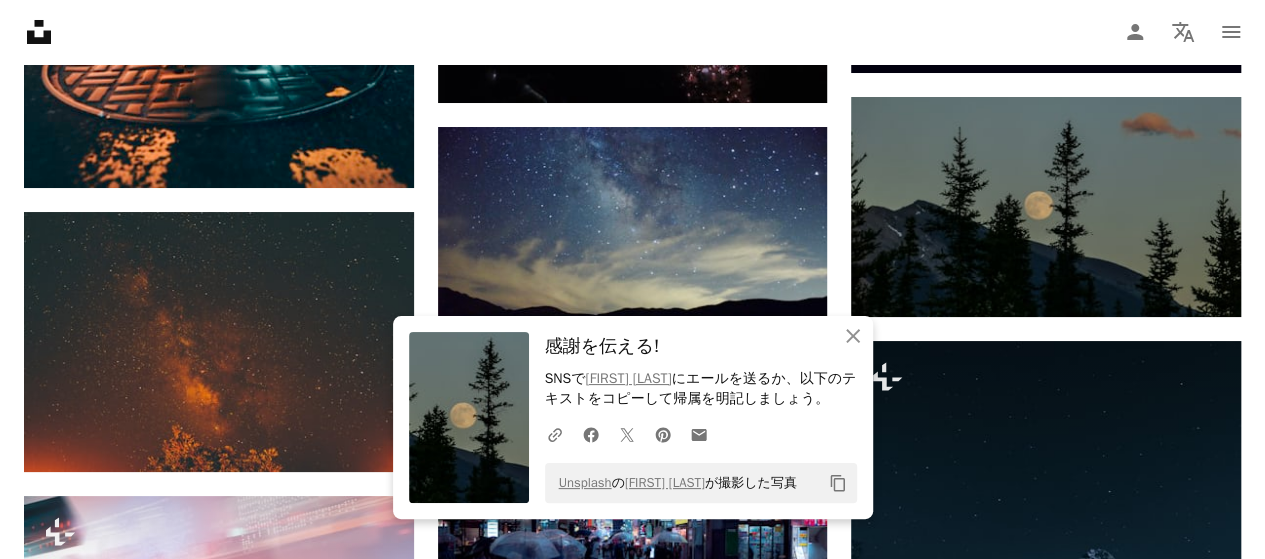 click on "感謝を伝える!" at bounding box center (701, 346) 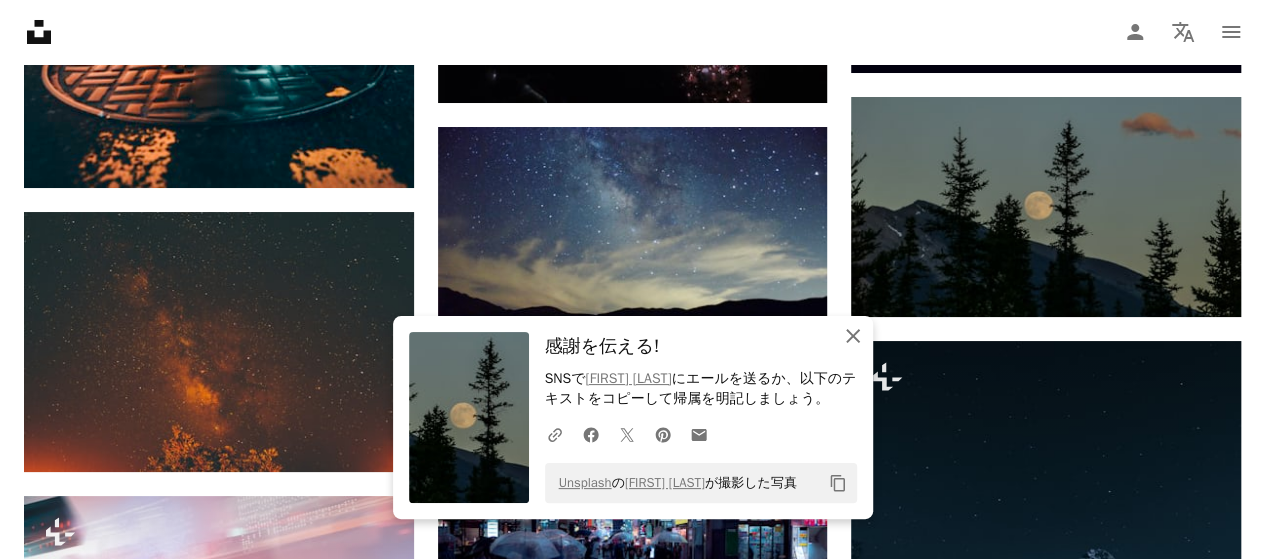 click on "An X shape" 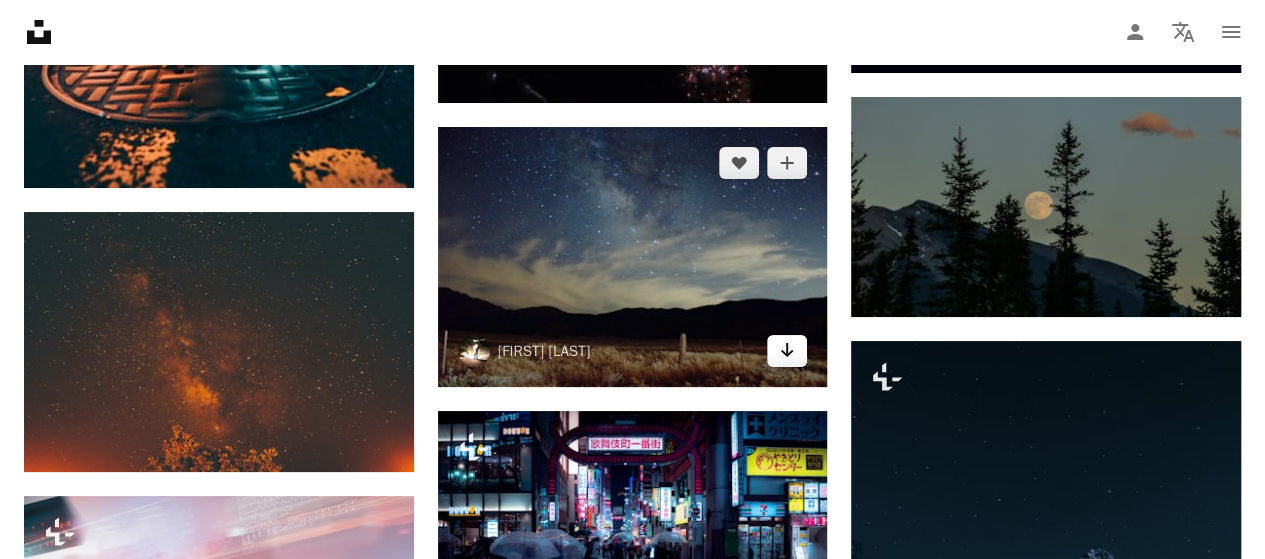 click on "Arrow pointing down" 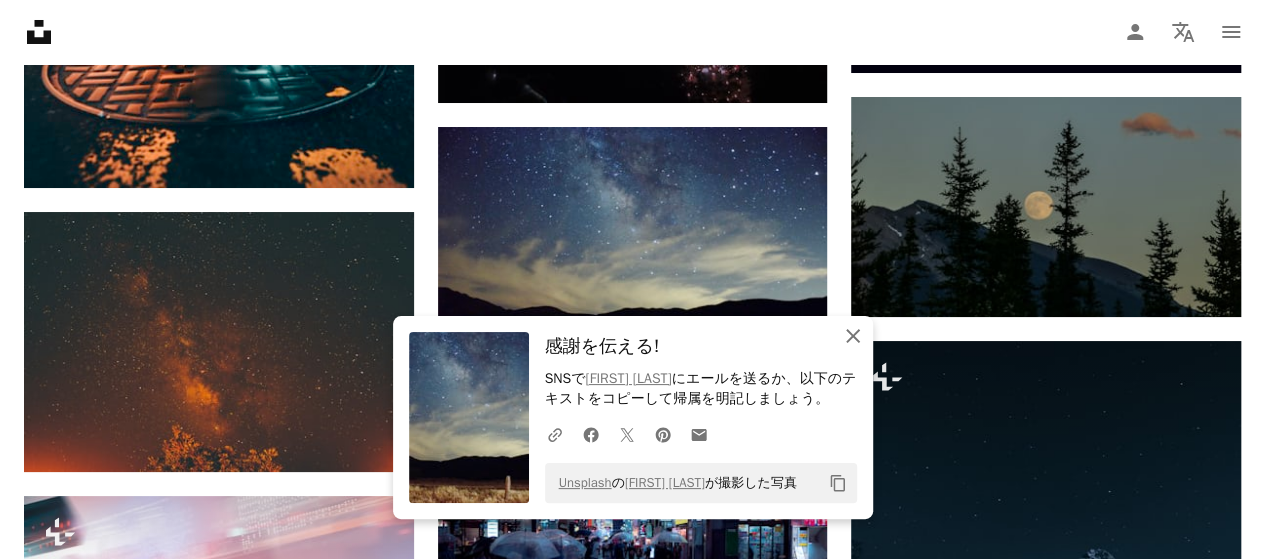 click 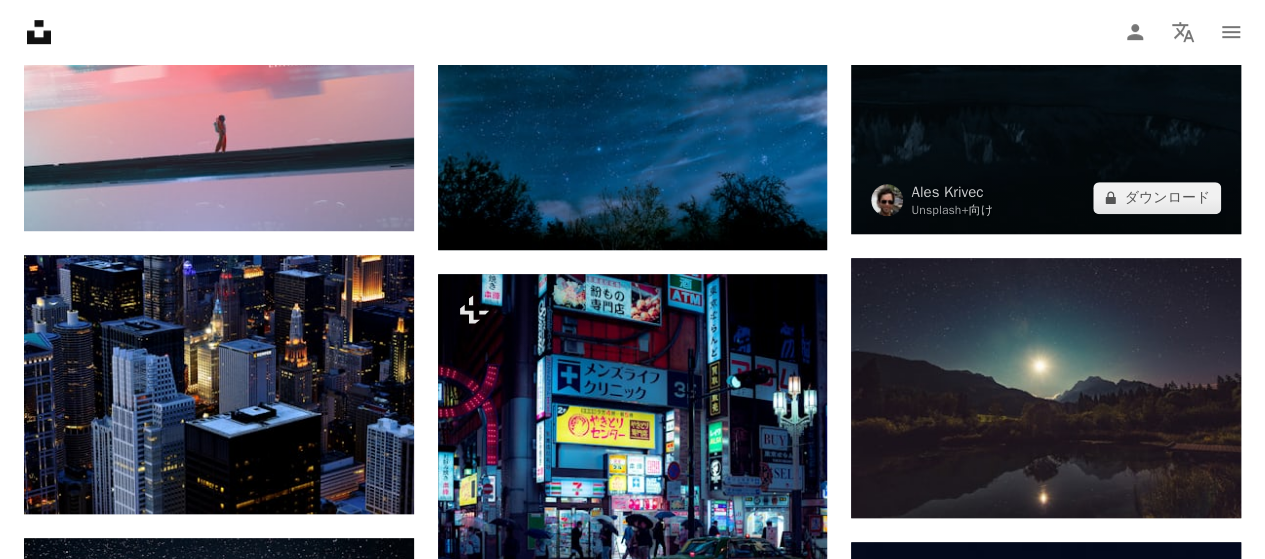 scroll, scrollTop: 19571, scrollLeft: 0, axis: vertical 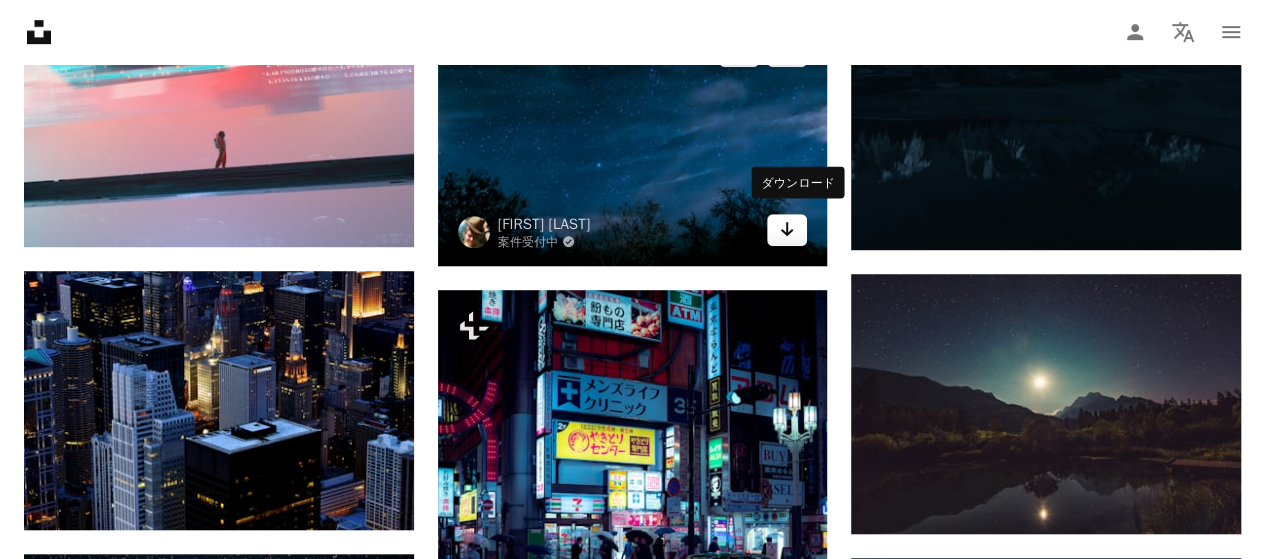 click on "Arrow pointing down" at bounding box center [787, 230] 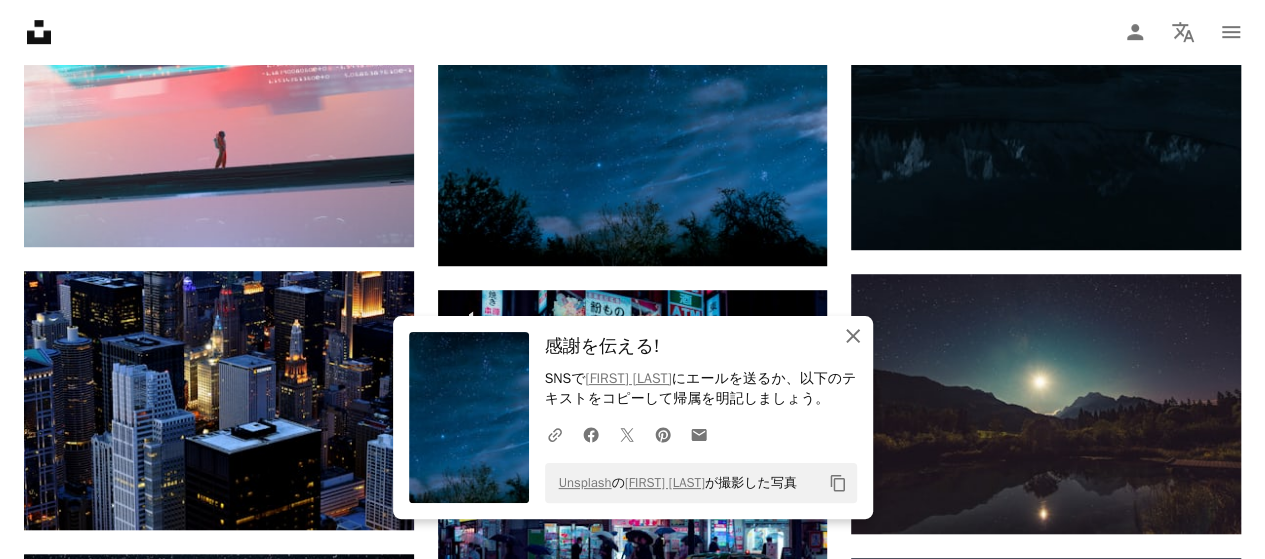 click 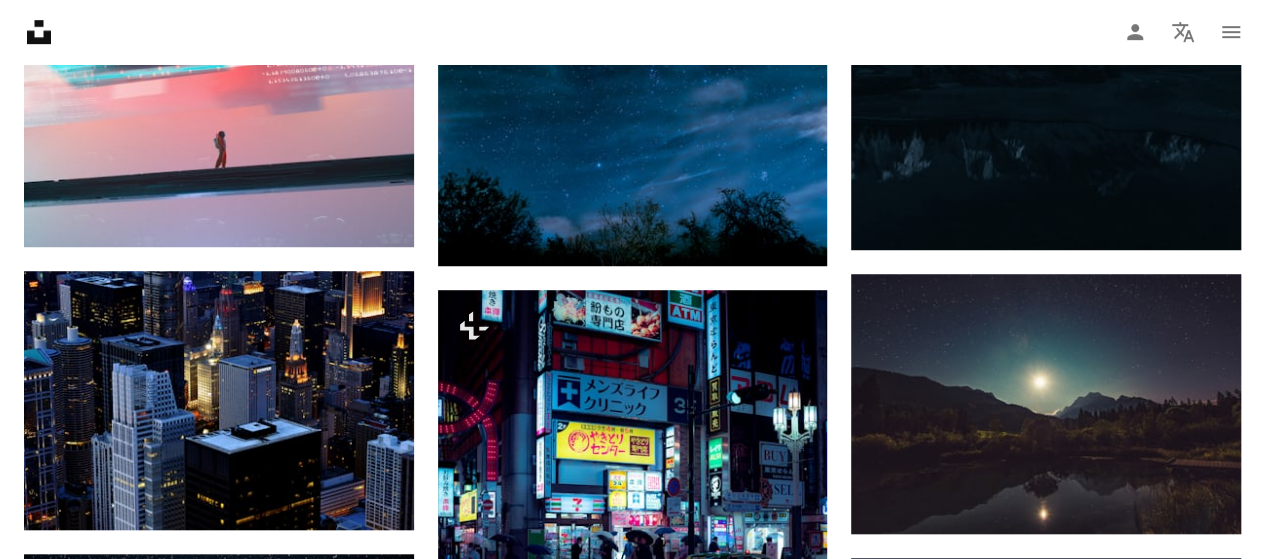click on "Plus sign for Unsplash+ A heart A plus sign Getty Images Unsplash+ 向け A lock ダウンロード A heart A plus sign [PERSON] Unsplash+ 向け A lock ダウンロード A heart A plus sign [PERSON] 案件受付中 A checkmark inside of a circle Arrow pointing down A heart A plus sign [PERSON] Arrow pointing down Plus sign for Unsplash+ A heart A plus sign [PERSON] Unsplash+ 向け A lock ダウンロード A heart A plus sign [PERSON] 案件受付中 A checkmark inside of a circle Arrow pointing down A heart A plus sign [PERSON] Arrow pointing down A heart A plus sign [PERSON] Arrow pointing down –– ––– –––  –– ––– –  ––– –––  ––––  –   – –– –––  – – ––– –– –– –––– –– Build your website your way. Get started A heart A plus sign [PERSON] A heart NASA" at bounding box center (632, -7445) 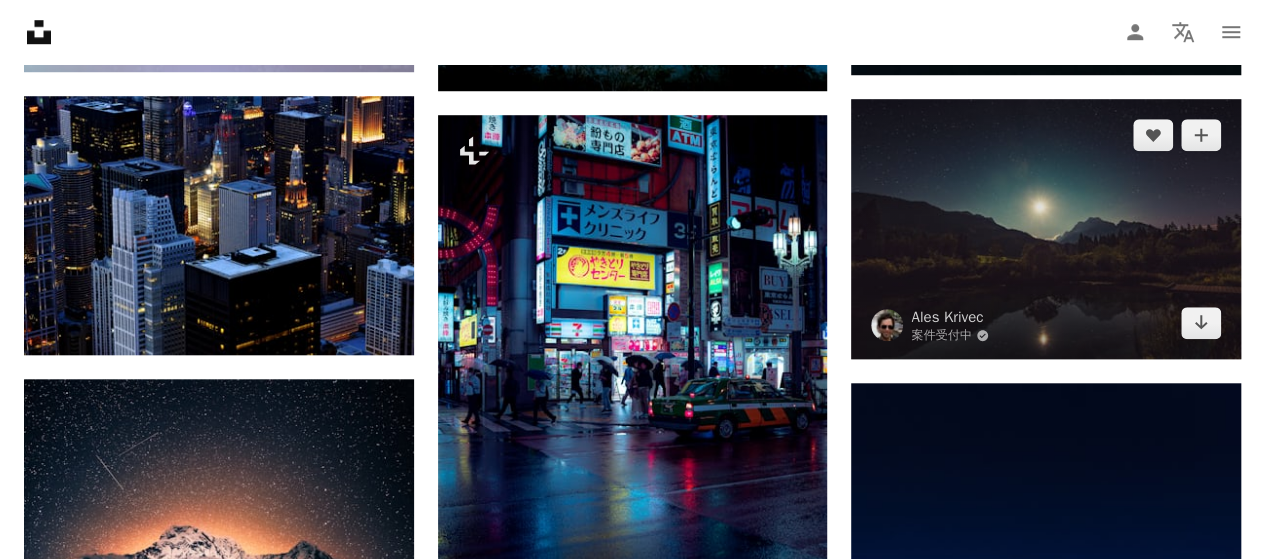 scroll, scrollTop: 19747, scrollLeft: 0, axis: vertical 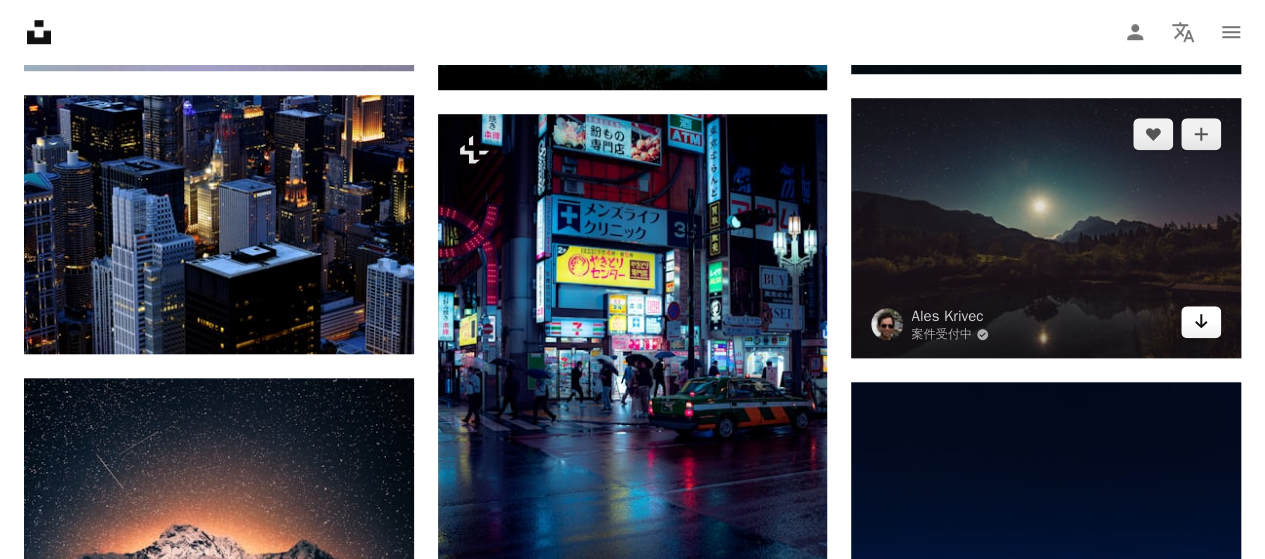 click on "Arrow pointing down" 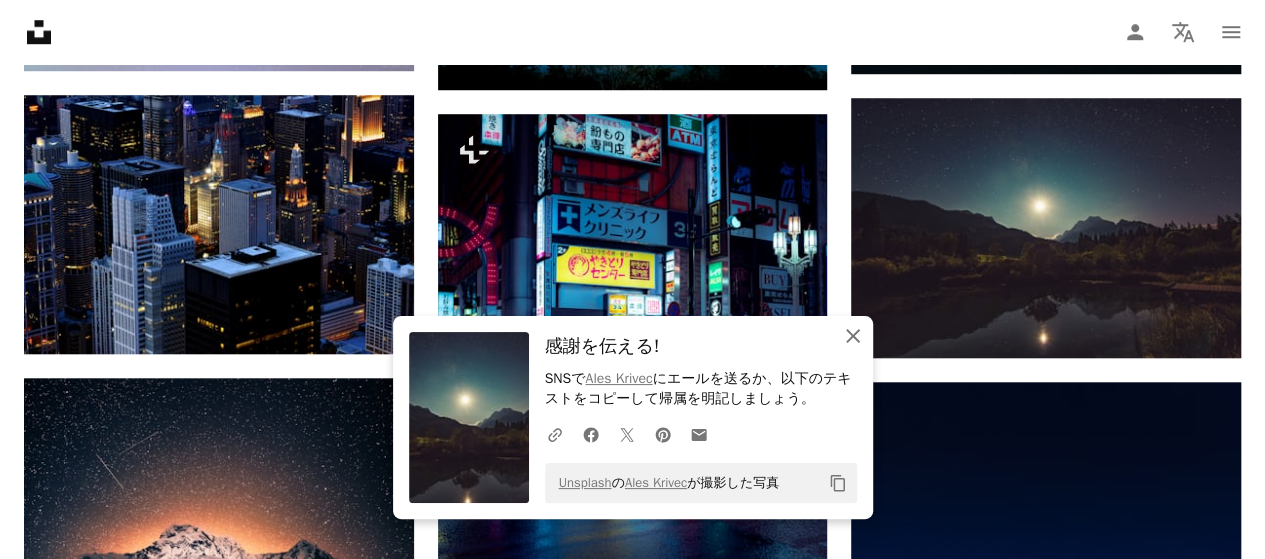 click 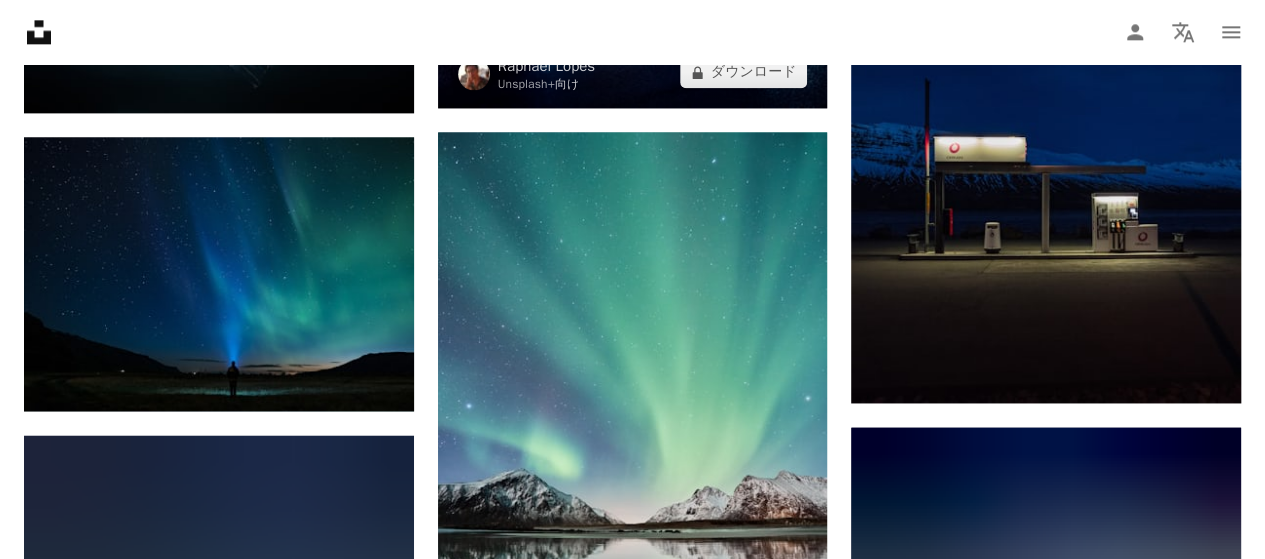 scroll, scrollTop: 20271, scrollLeft: 0, axis: vertical 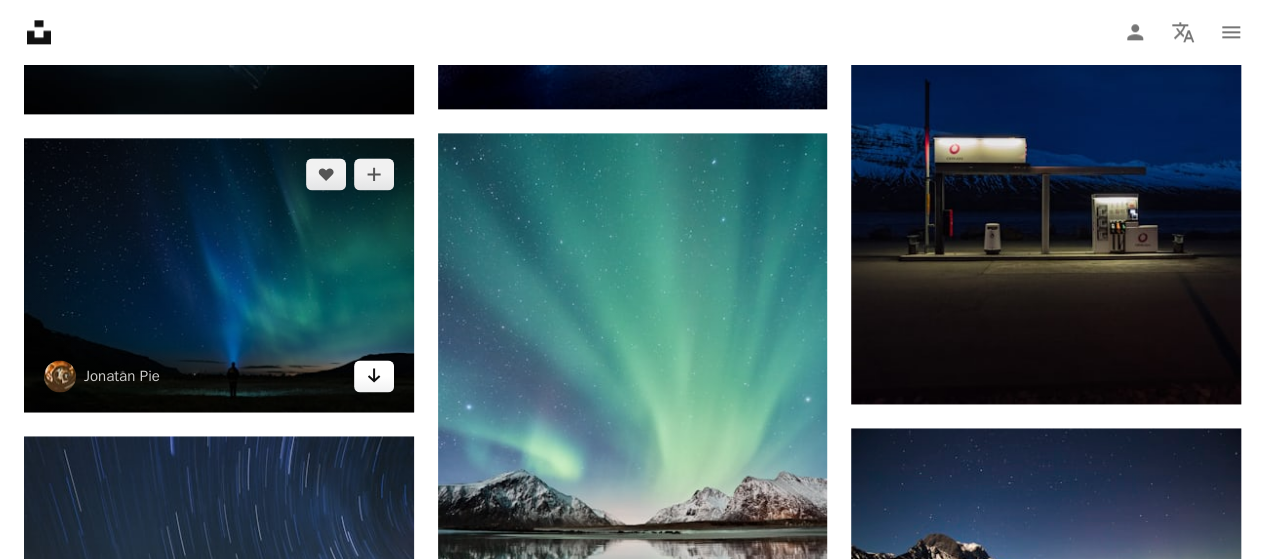 click on "Arrow pointing down" 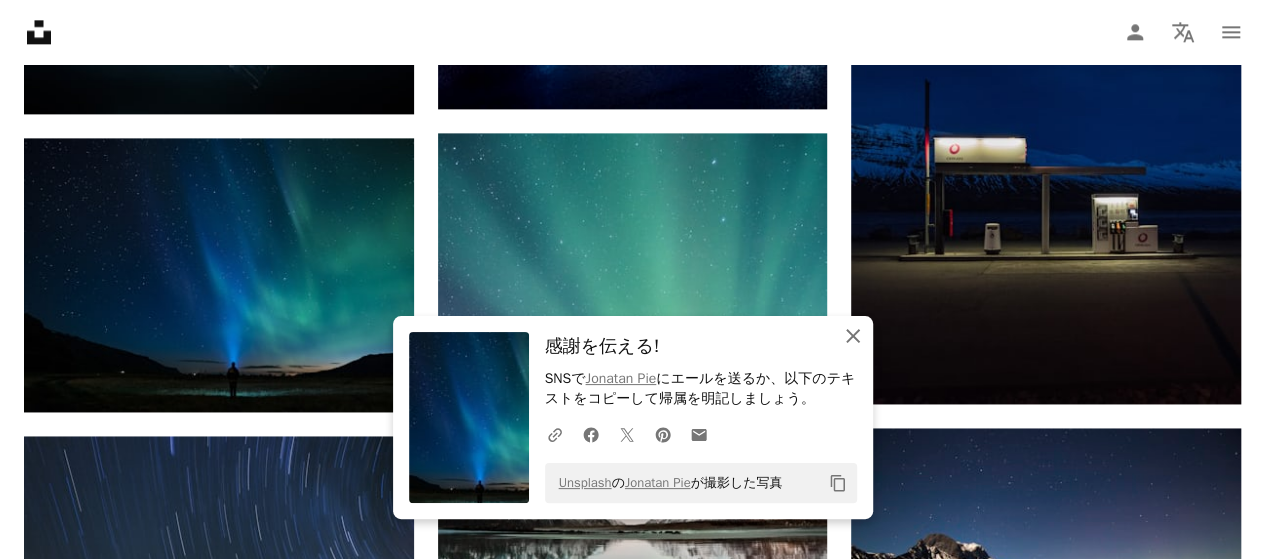 click on "An X shape 閉じる" at bounding box center [853, 336] 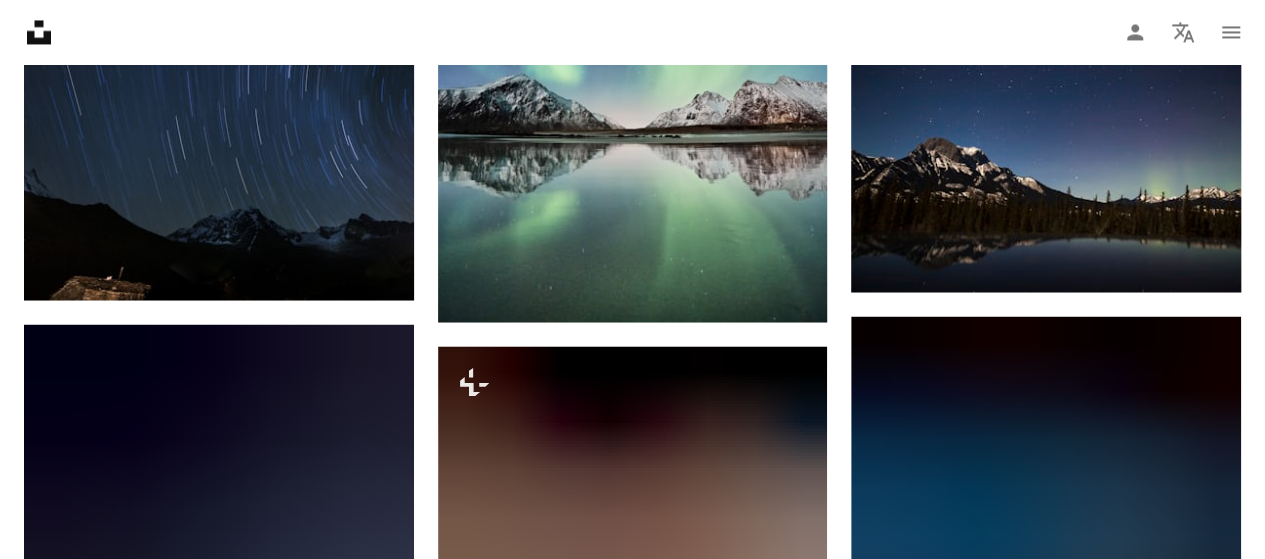 scroll, scrollTop: 20668, scrollLeft: 0, axis: vertical 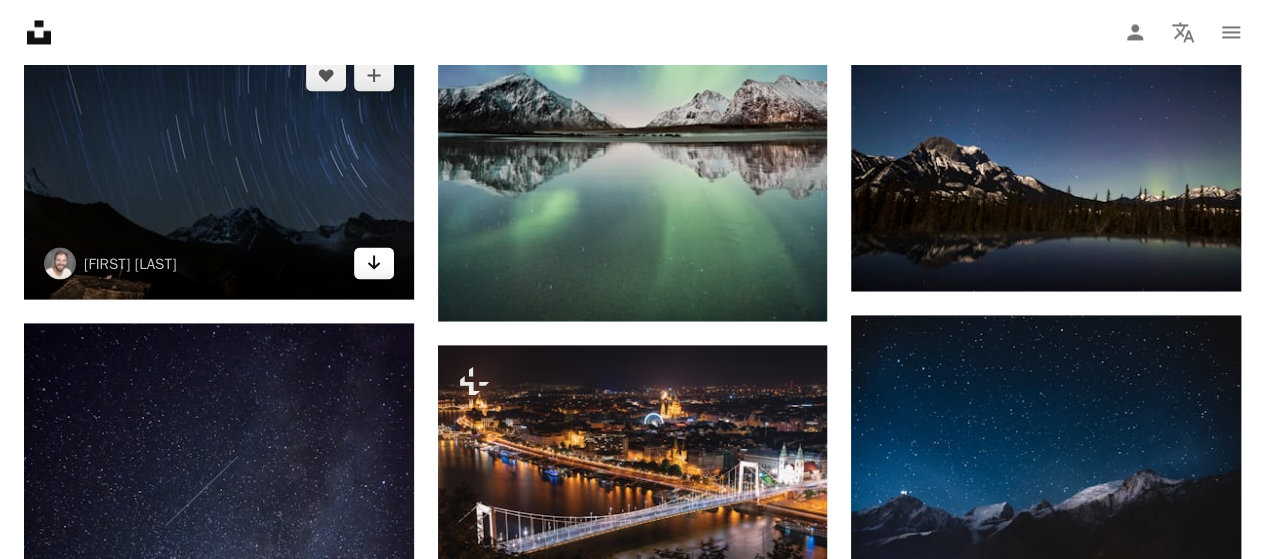 click 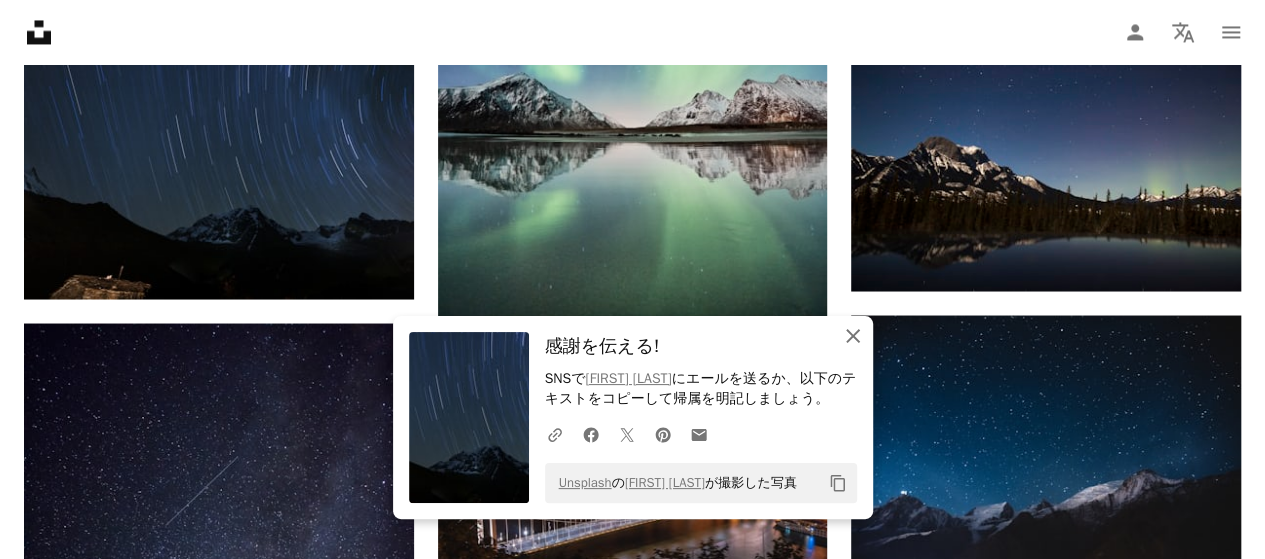 click 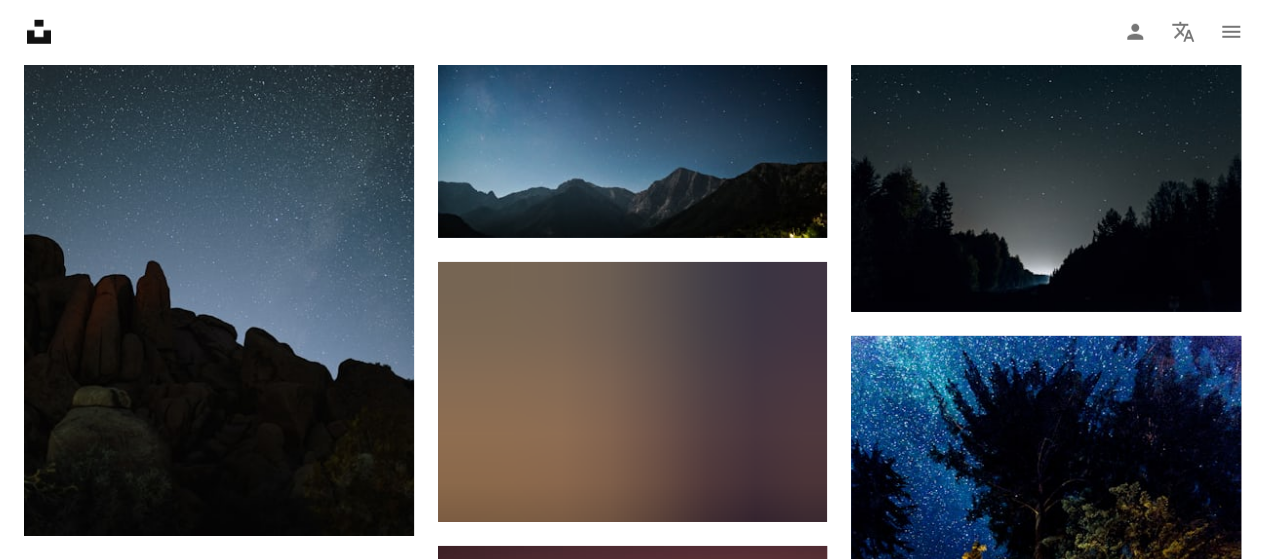 scroll, scrollTop: 21924, scrollLeft: 0, axis: vertical 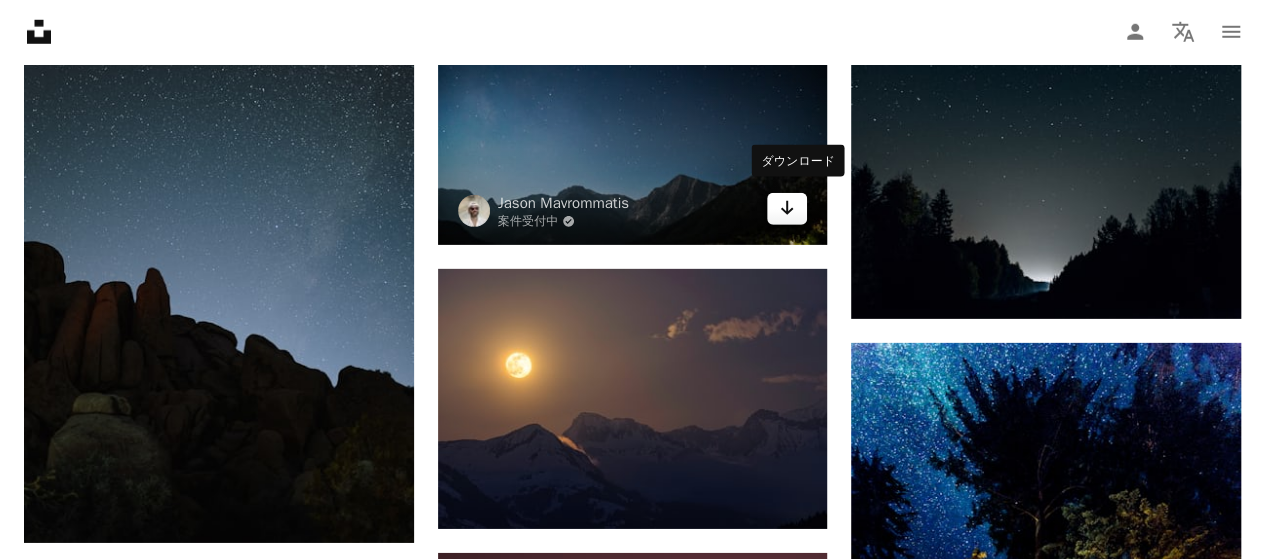 click on "Arrow pointing down" 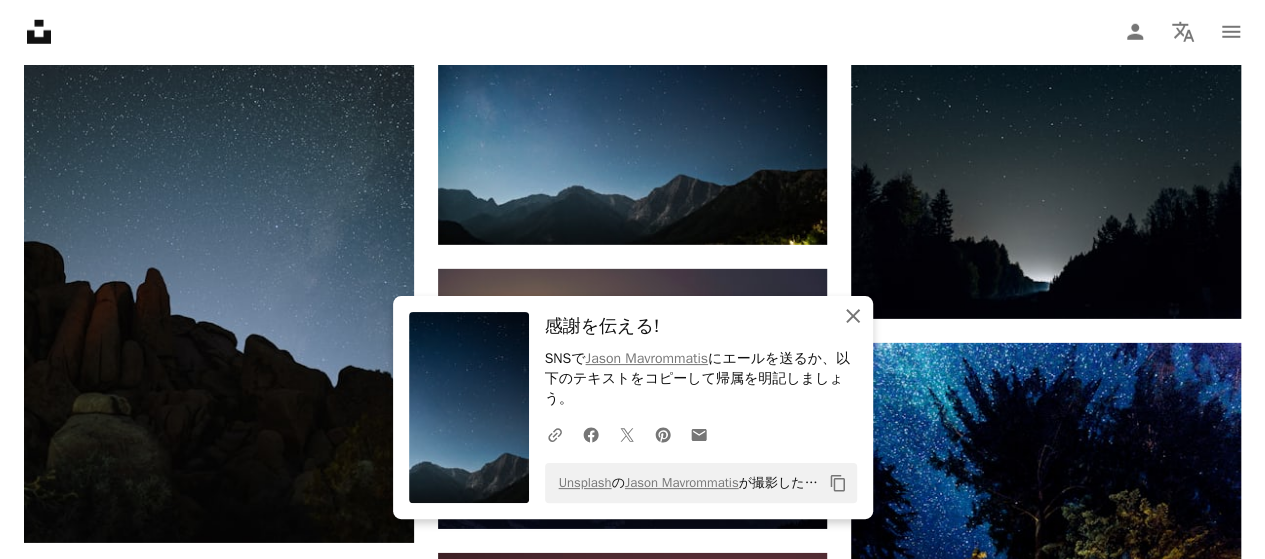 click on "An X shape" 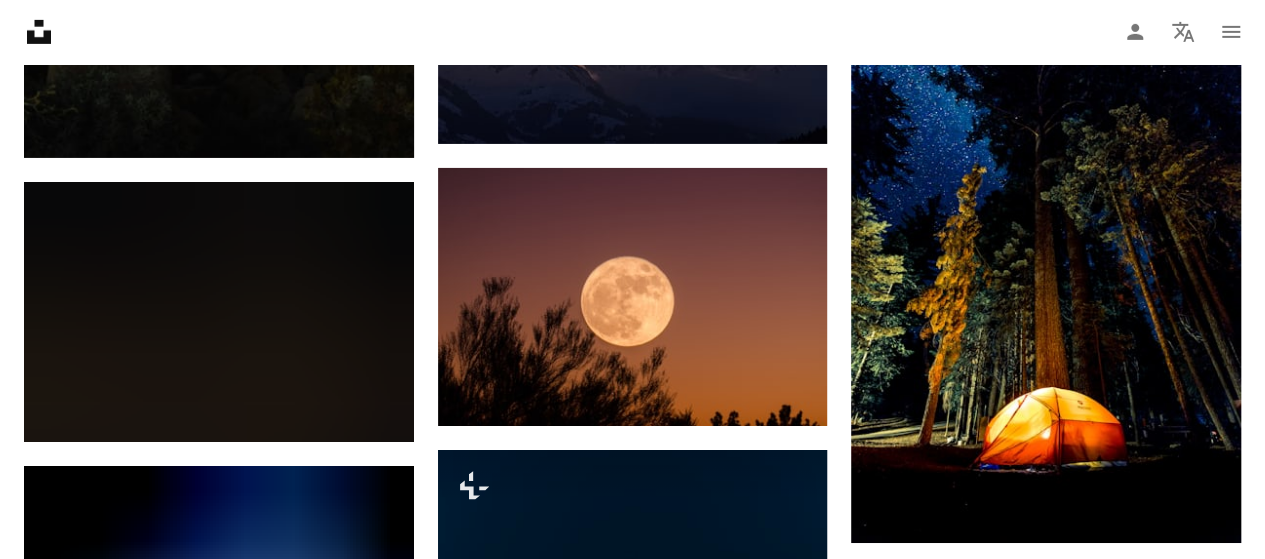 scroll, scrollTop: 22306, scrollLeft: 0, axis: vertical 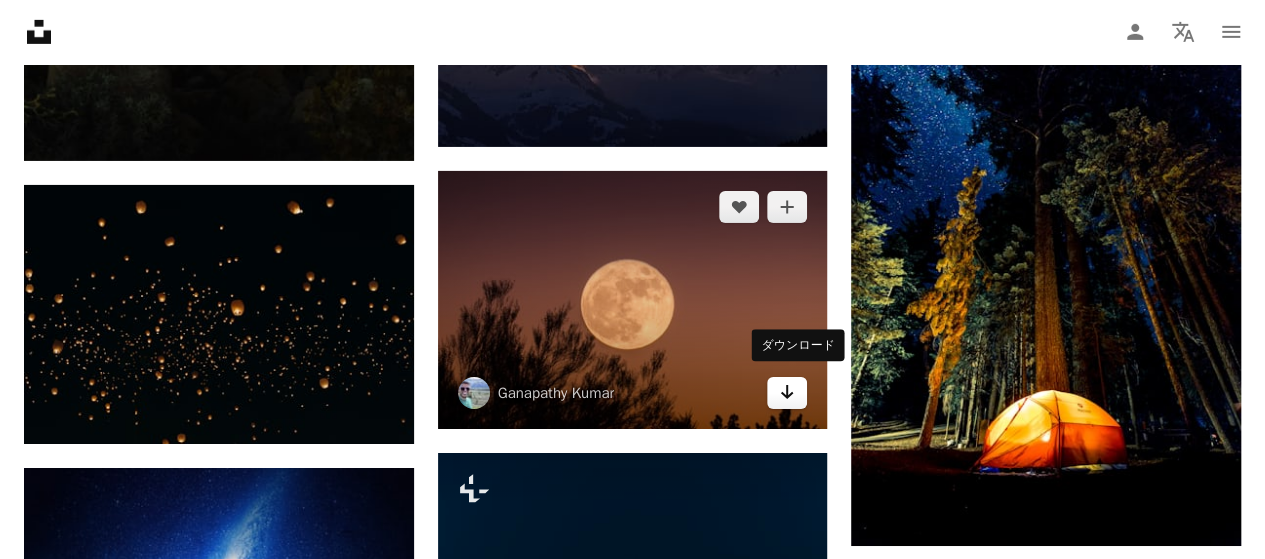 click 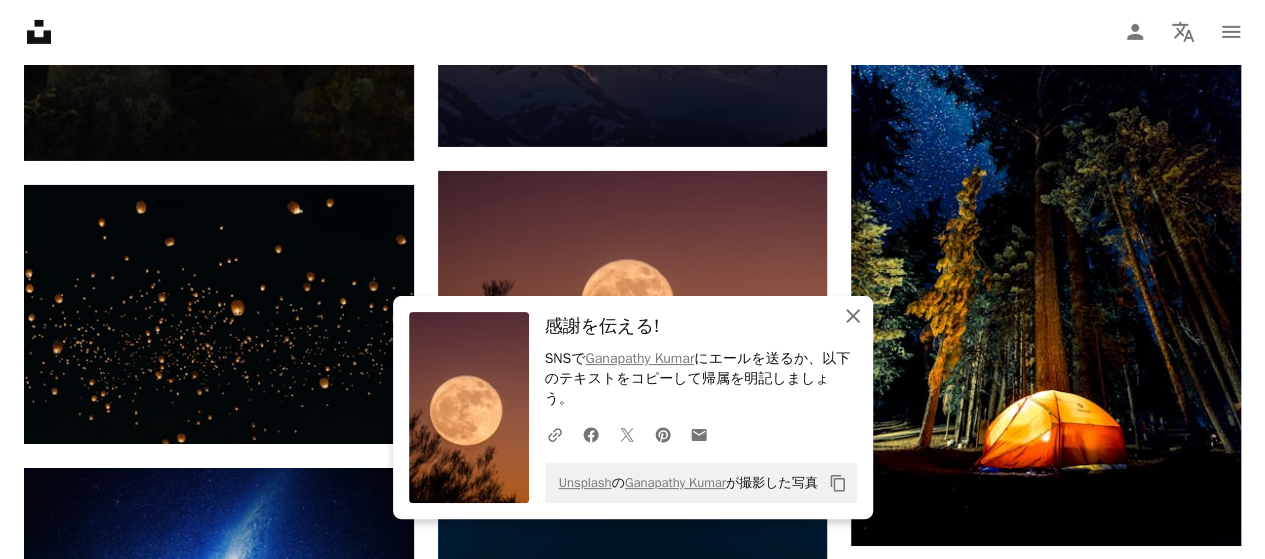 click 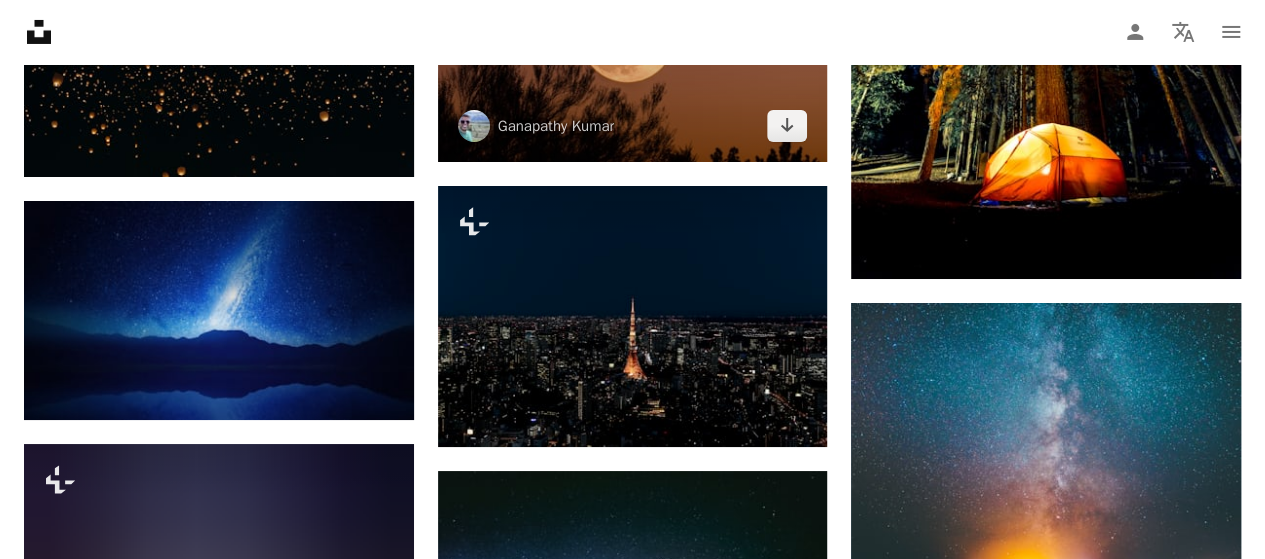 scroll, scrollTop: 22600, scrollLeft: 0, axis: vertical 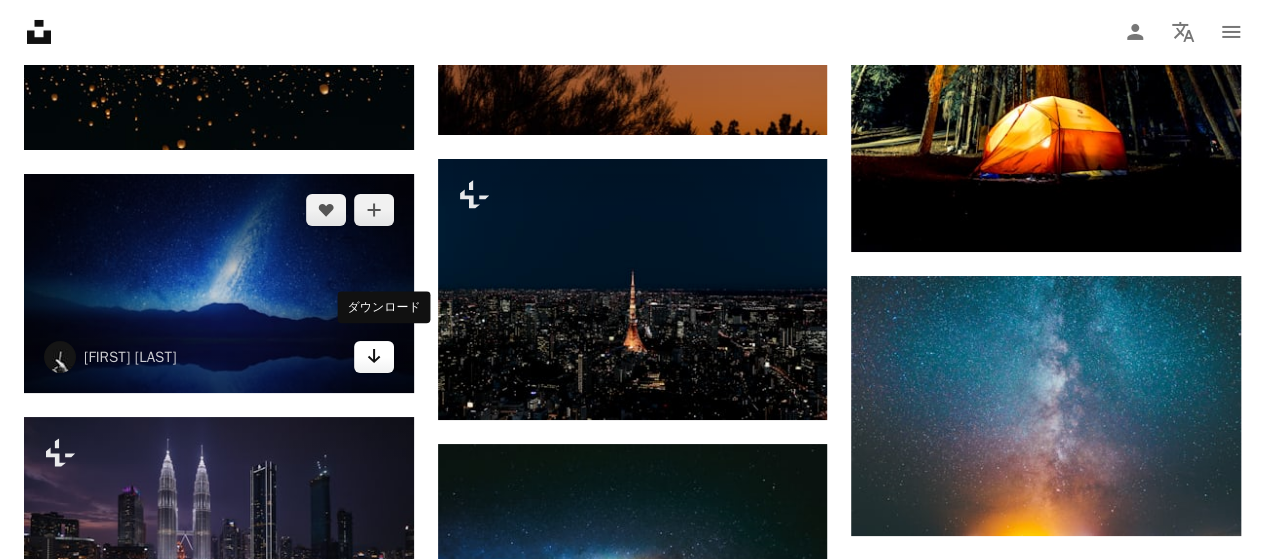 click on "Arrow pointing down" at bounding box center (374, 357) 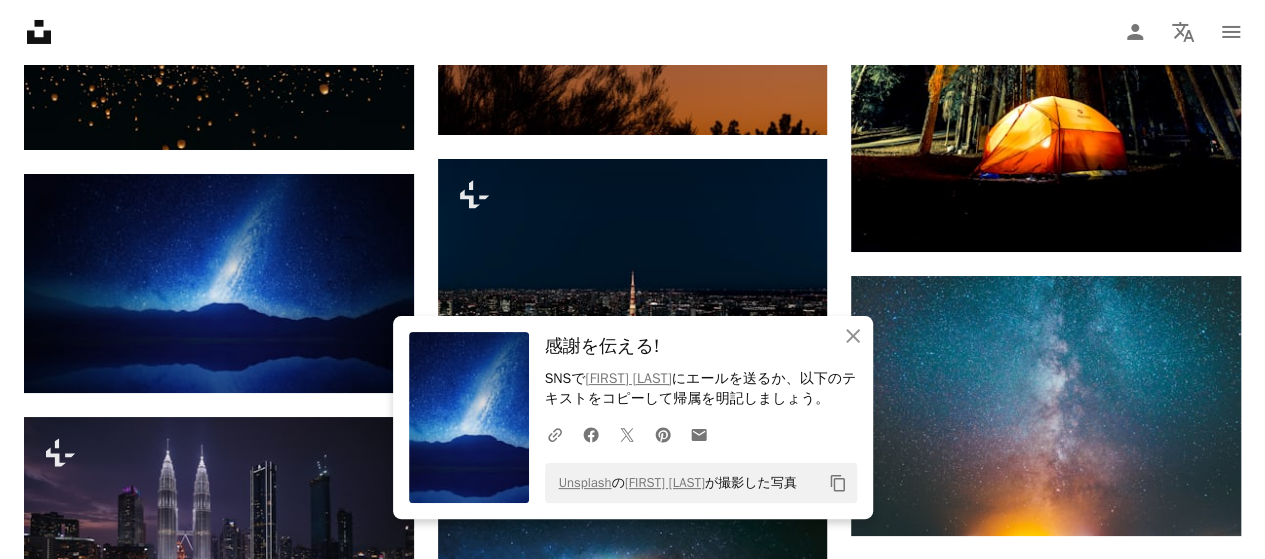 click on "感謝を伝える!" at bounding box center (701, 346) 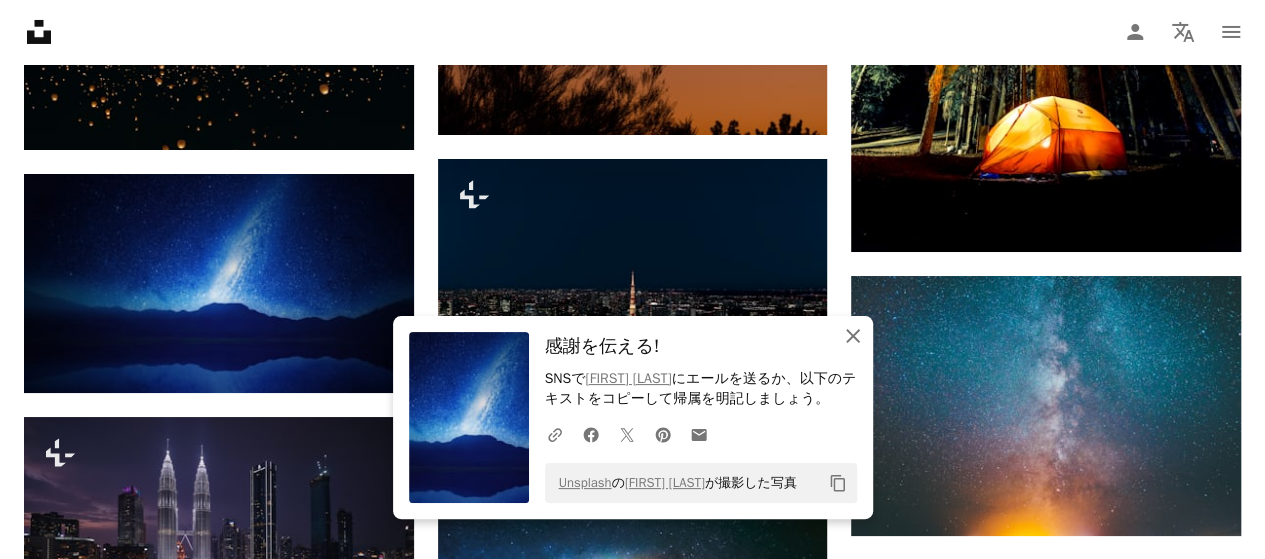 click on "An X shape" 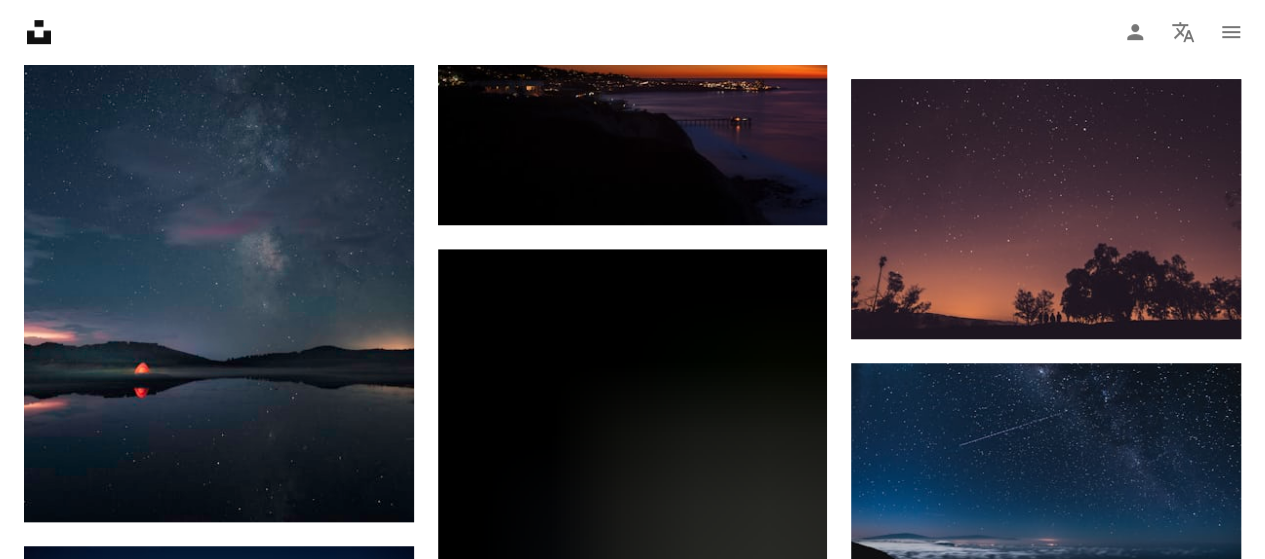 scroll, scrollTop: 23366, scrollLeft: 0, axis: vertical 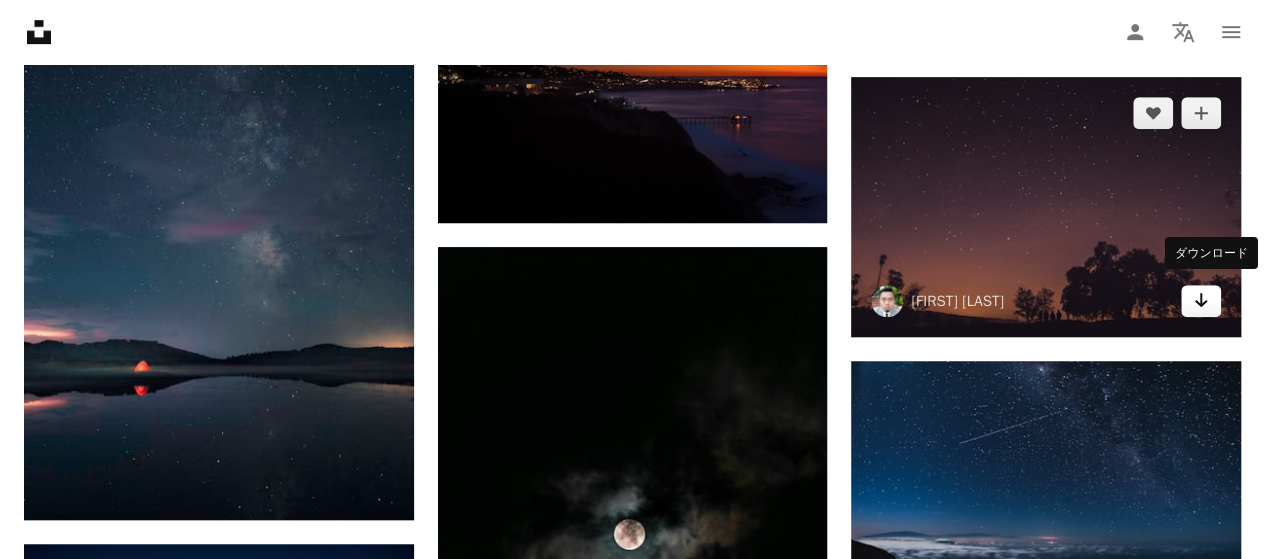 click 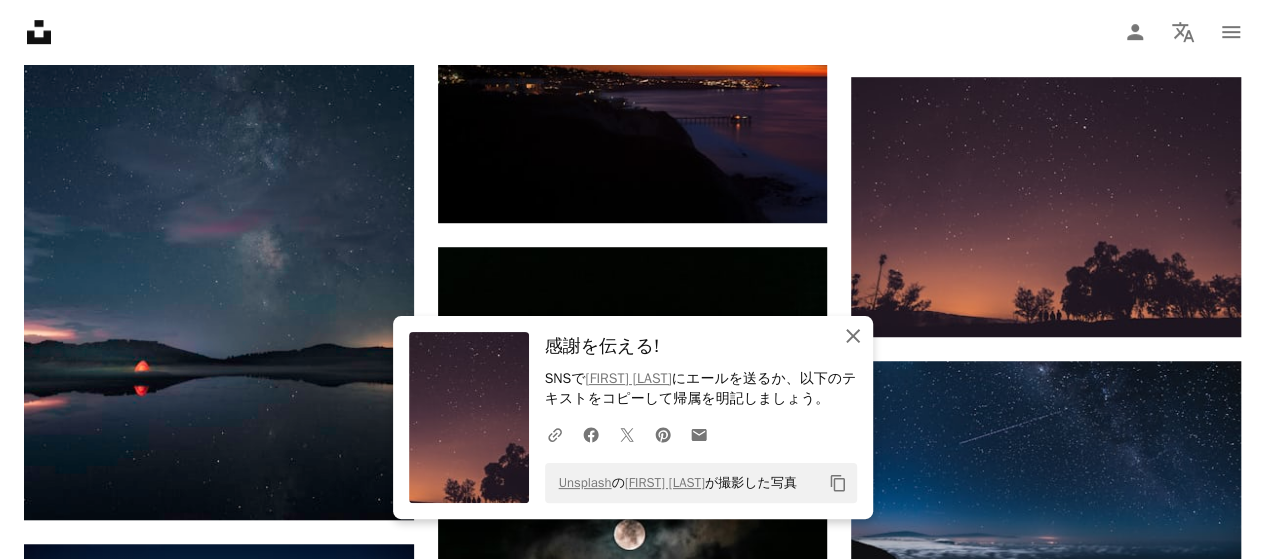 click on "An X shape" 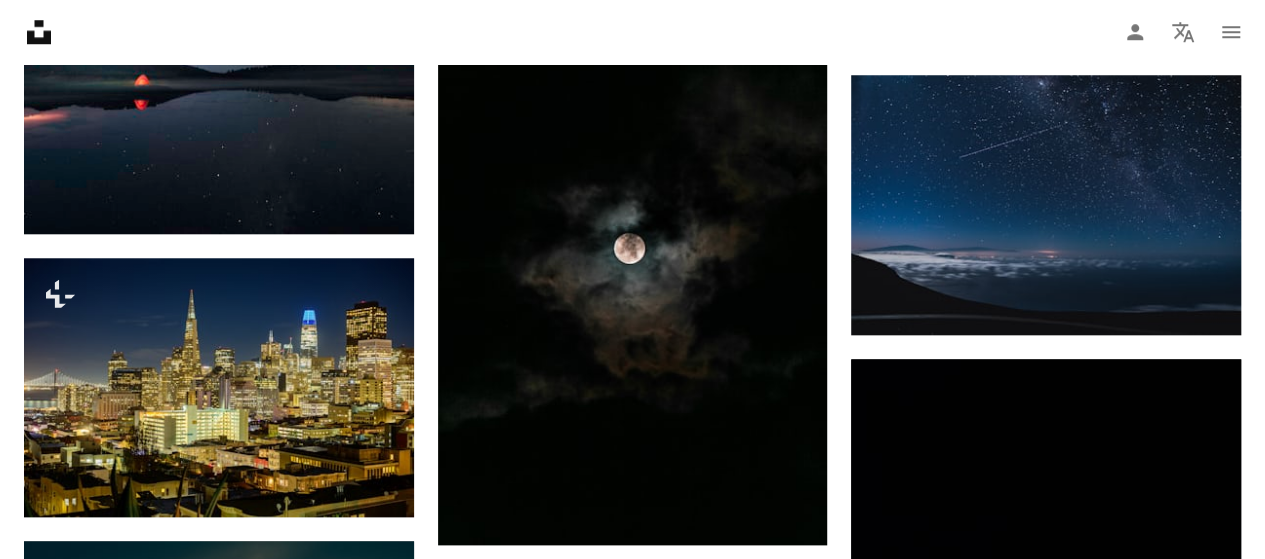 scroll, scrollTop: 24116, scrollLeft: 0, axis: vertical 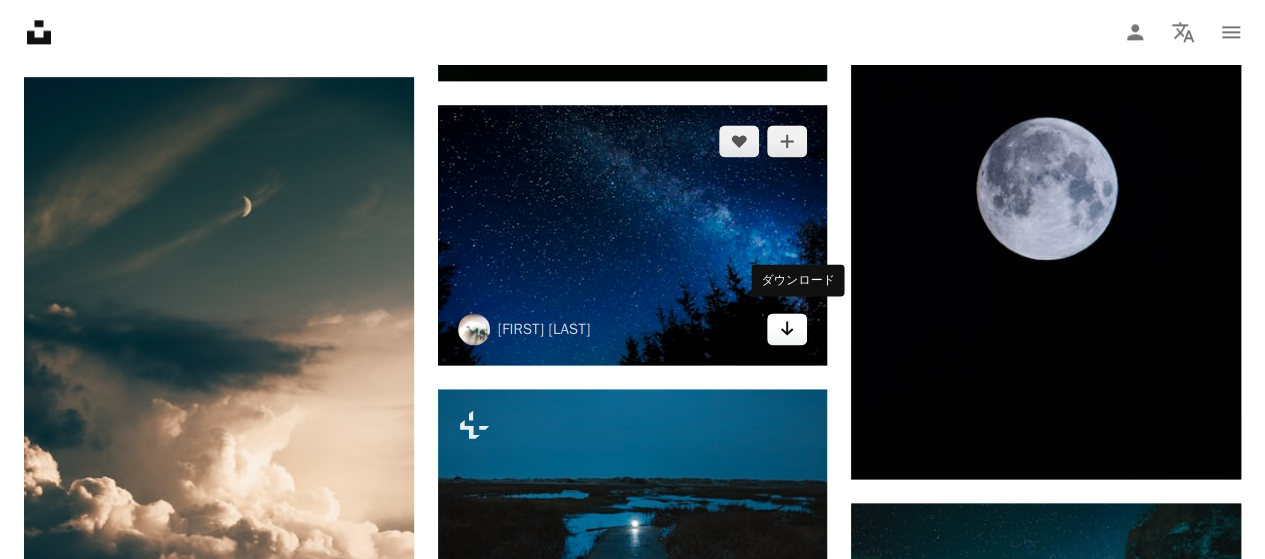 click on "Arrow pointing down" 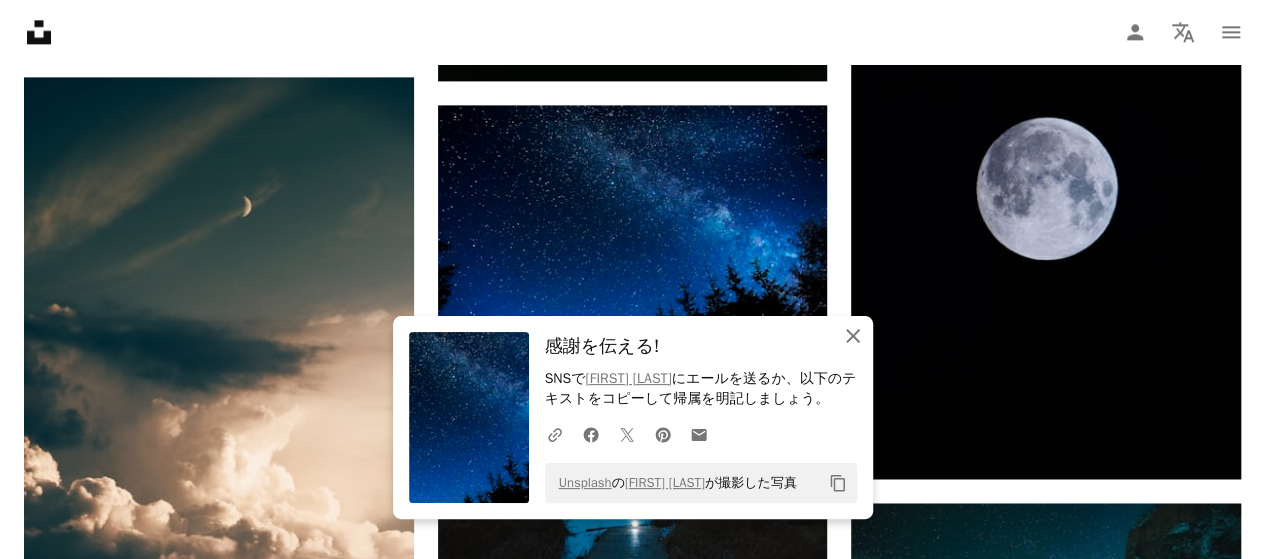 click on "An X shape" 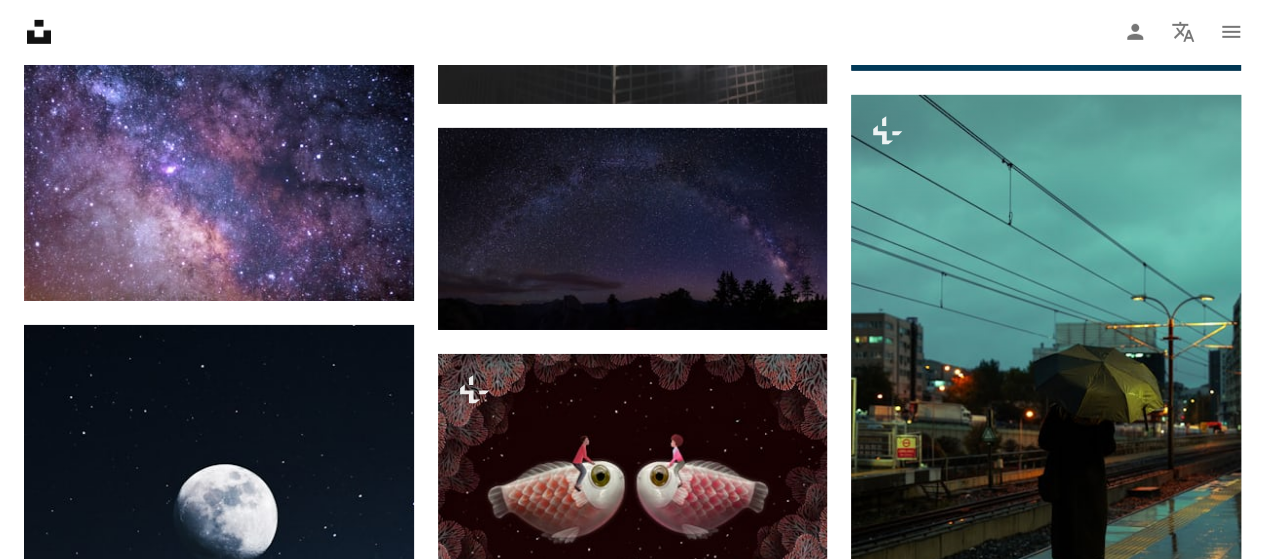 scroll, scrollTop: 25973, scrollLeft: 0, axis: vertical 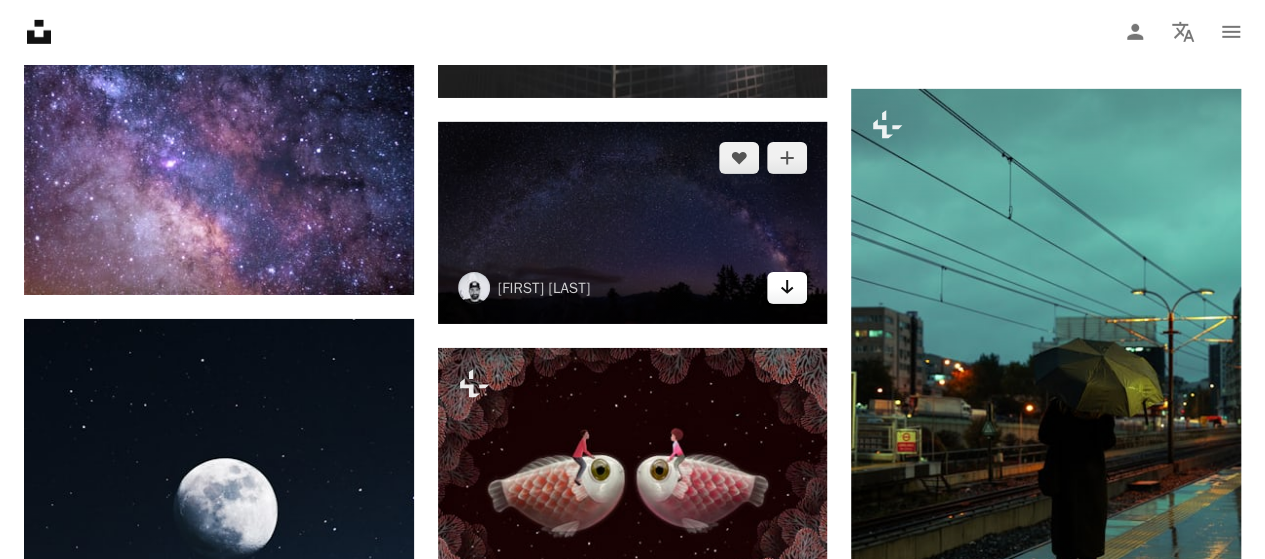 click on "Arrow pointing down" 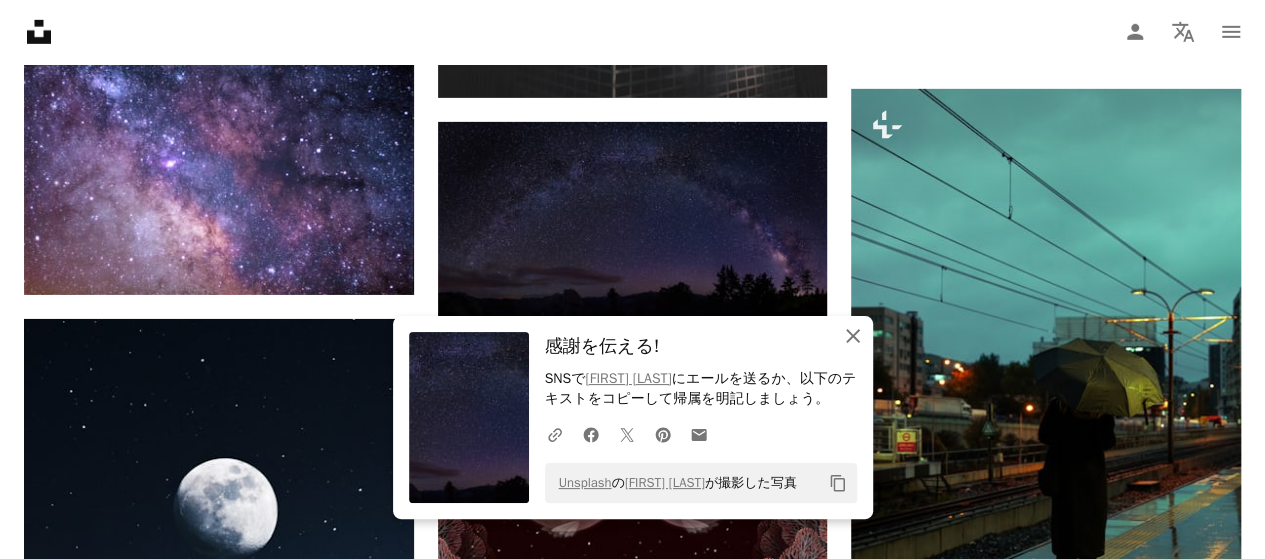 click on "An X shape" 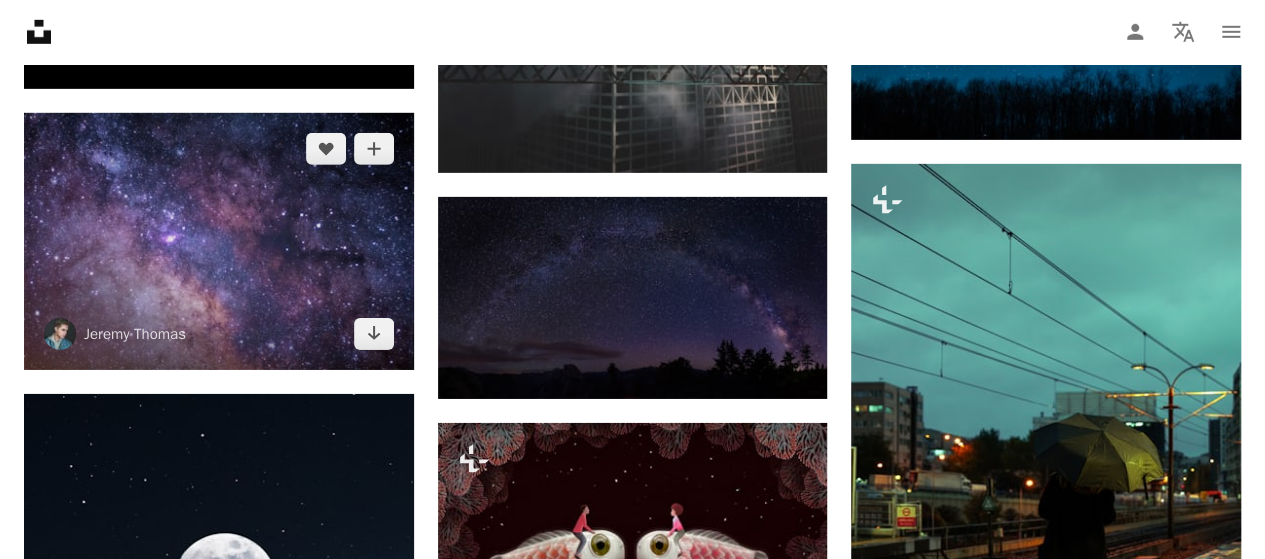 scroll, scrollTop: 25895, scrollLeft: 0, axis: vertical 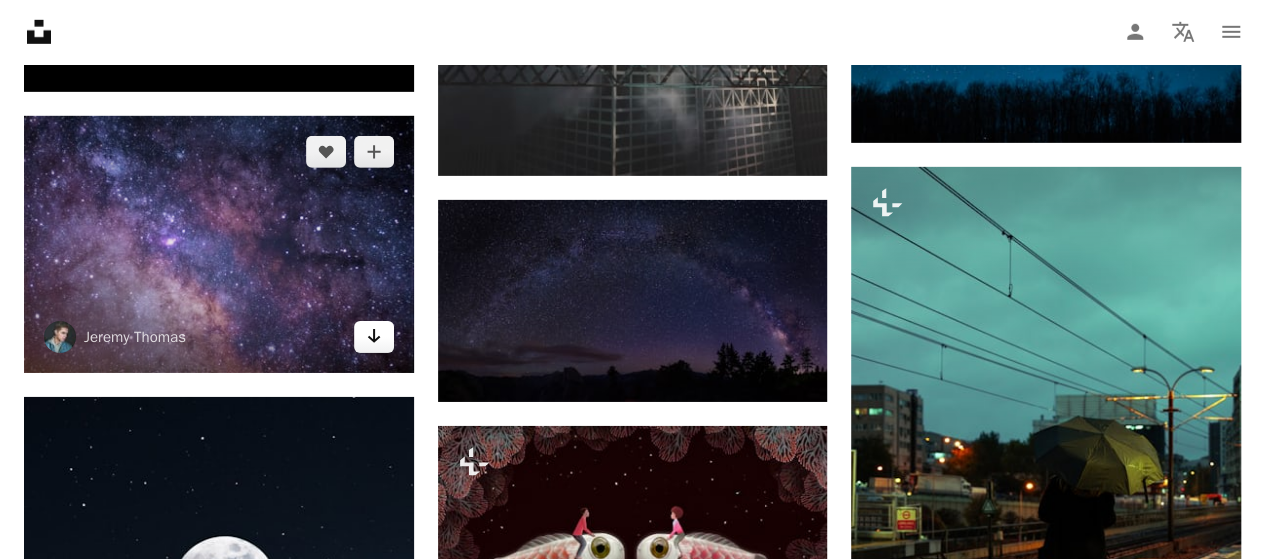 click on "Arrow pointing down" 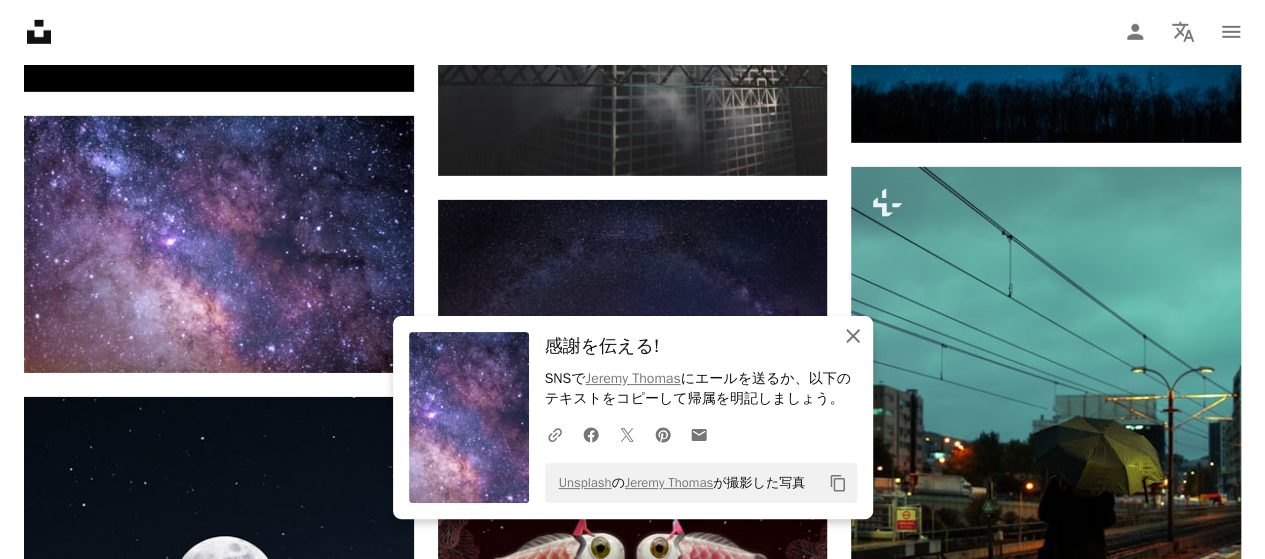 click on "An X shape" 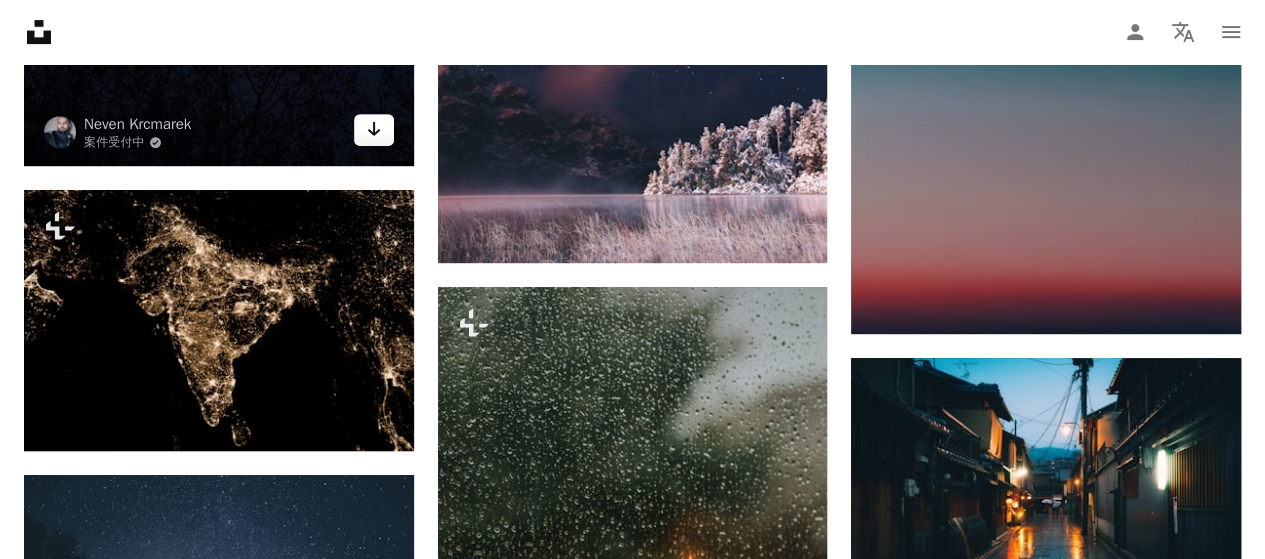 scroll, scrollTop: 26693, scrollLeft: 0, axis: vertical 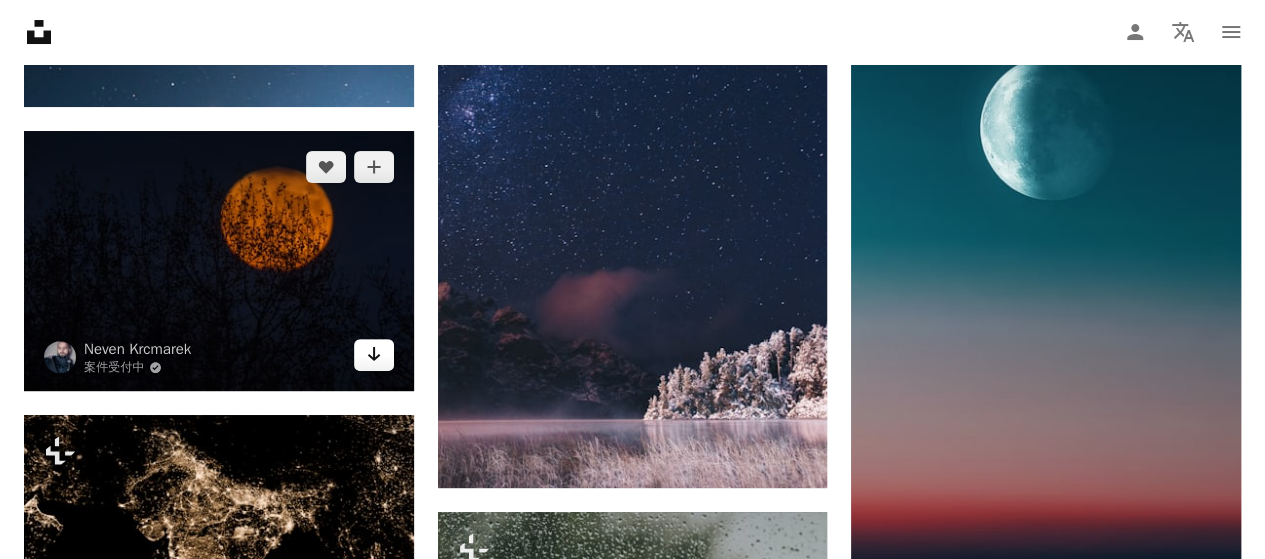 click on "Arrow pointing down" at bounding box center [374, 355] 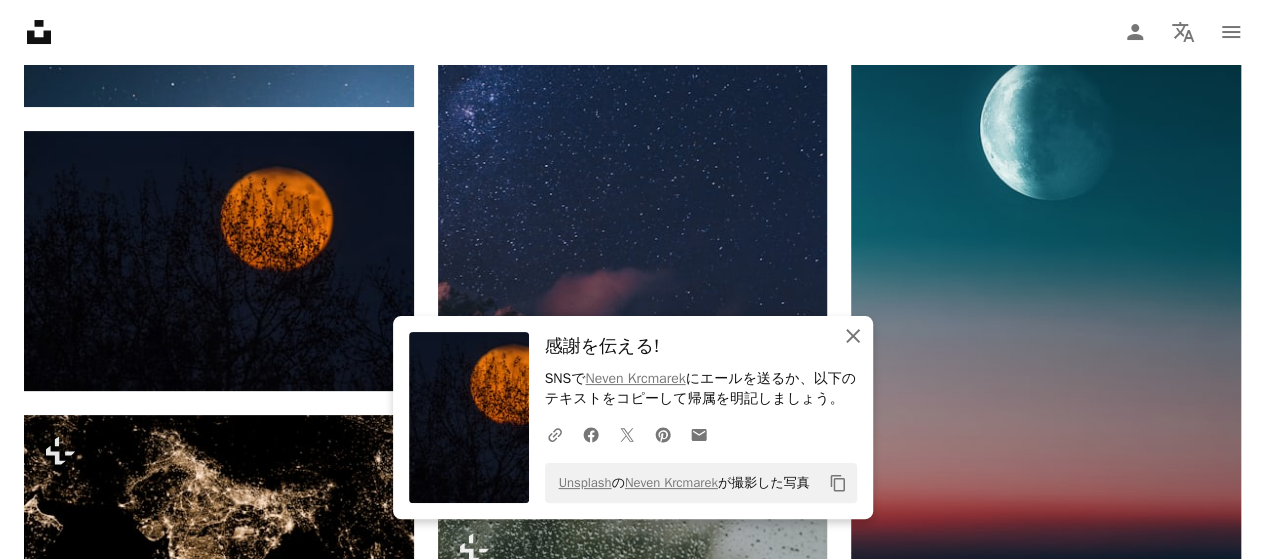 click on "An X shape" 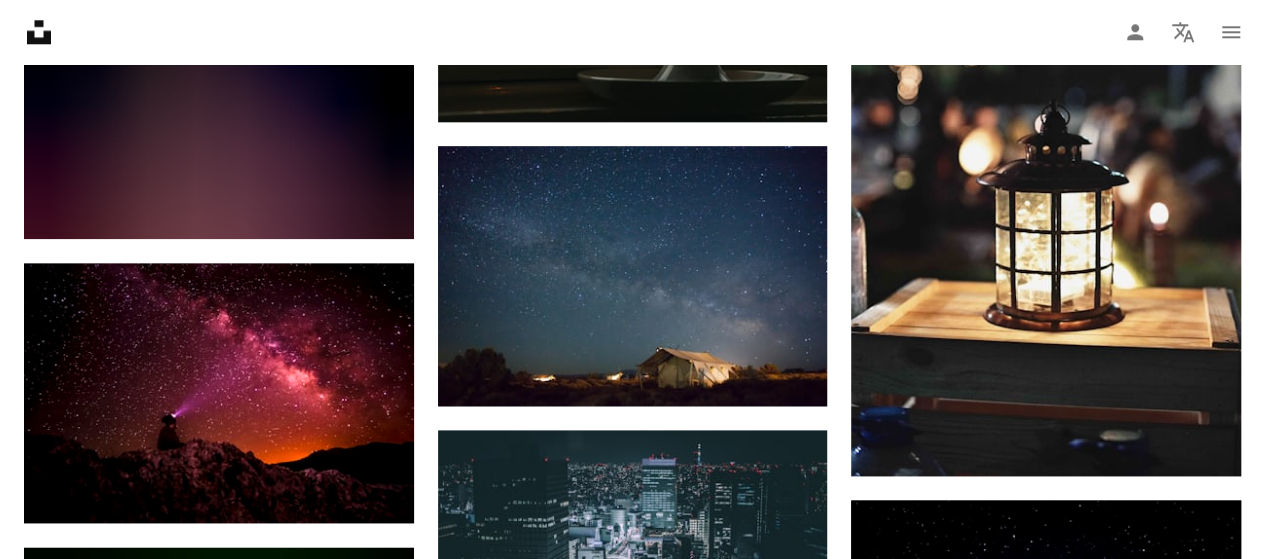 scroll, scrollTop: 27670, scrollLeft: 0, axis: vertical 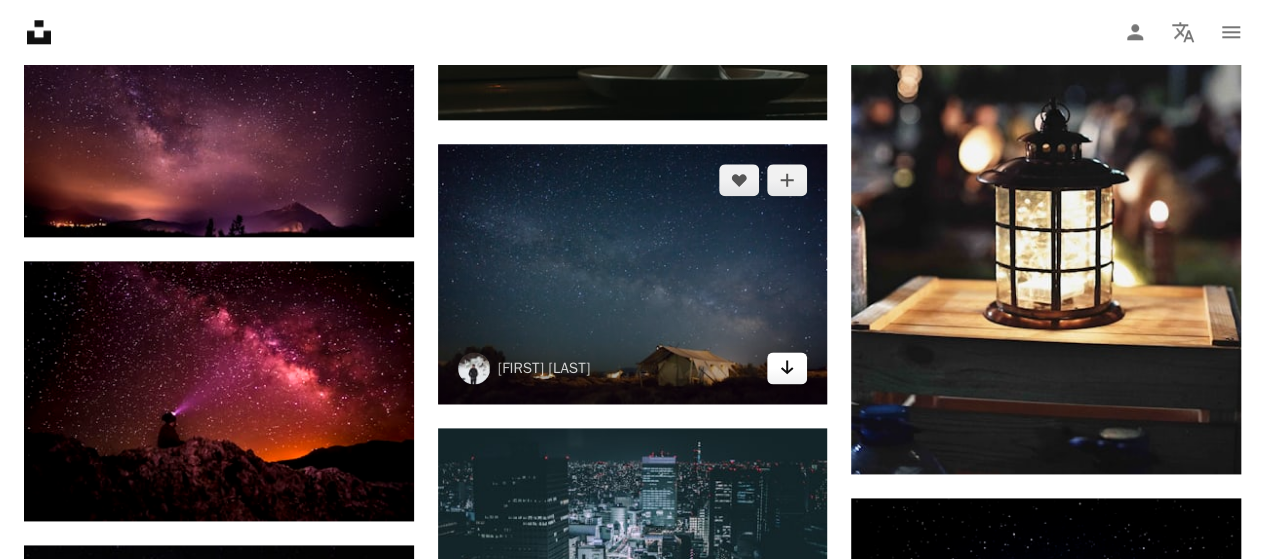 click on "Arrow pointing down" at bounding box center (787, 368) 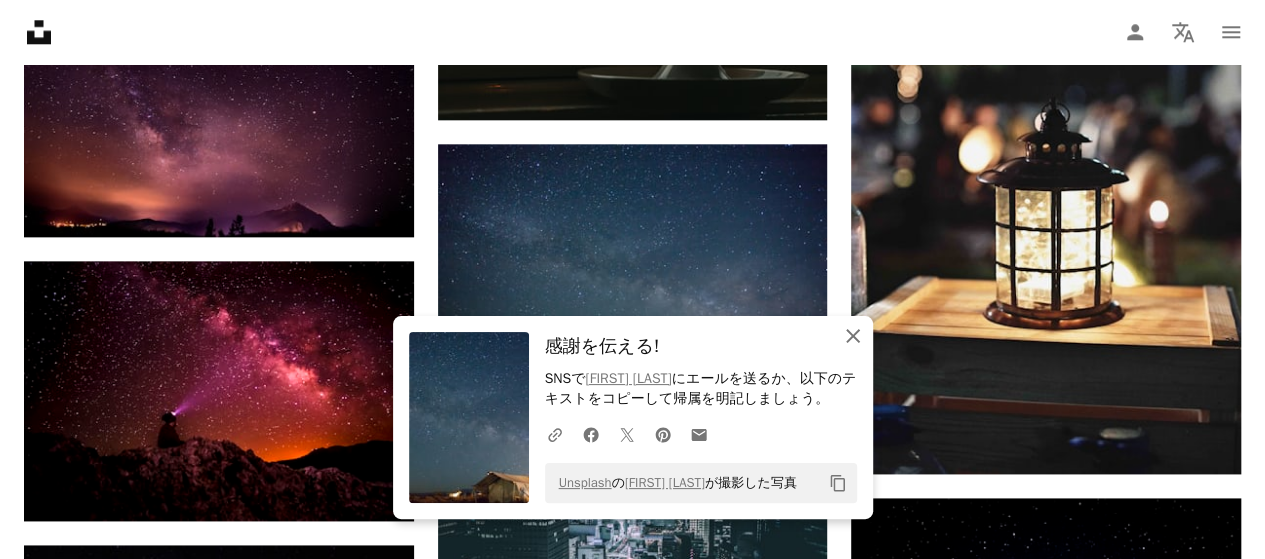 click on "An X shape" 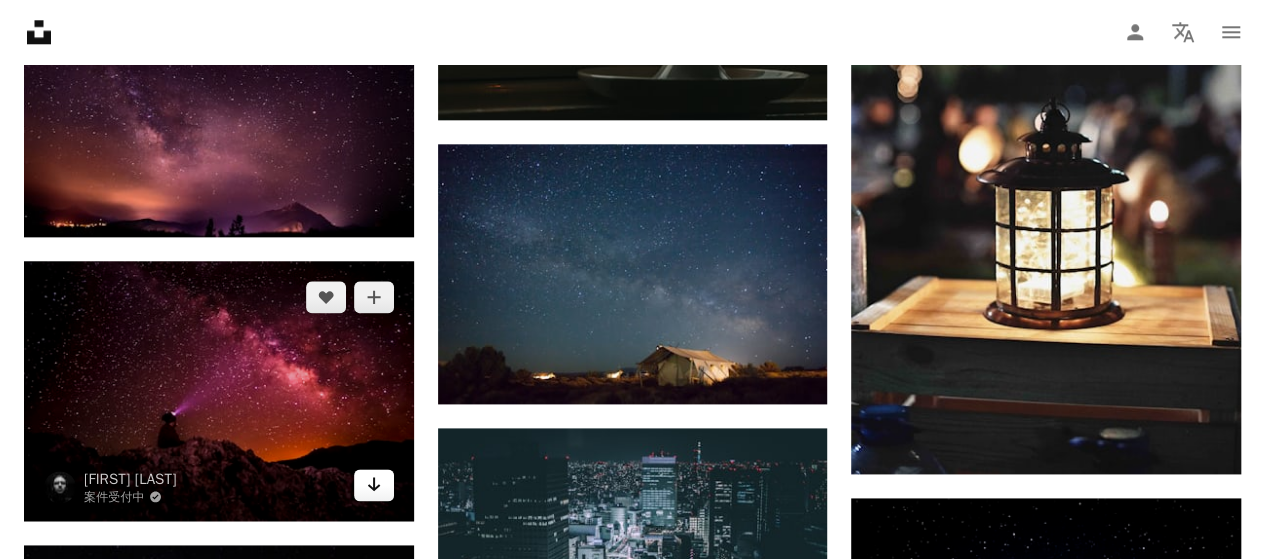 click on "Arrow pointing down" at bounding box center (374, 485) 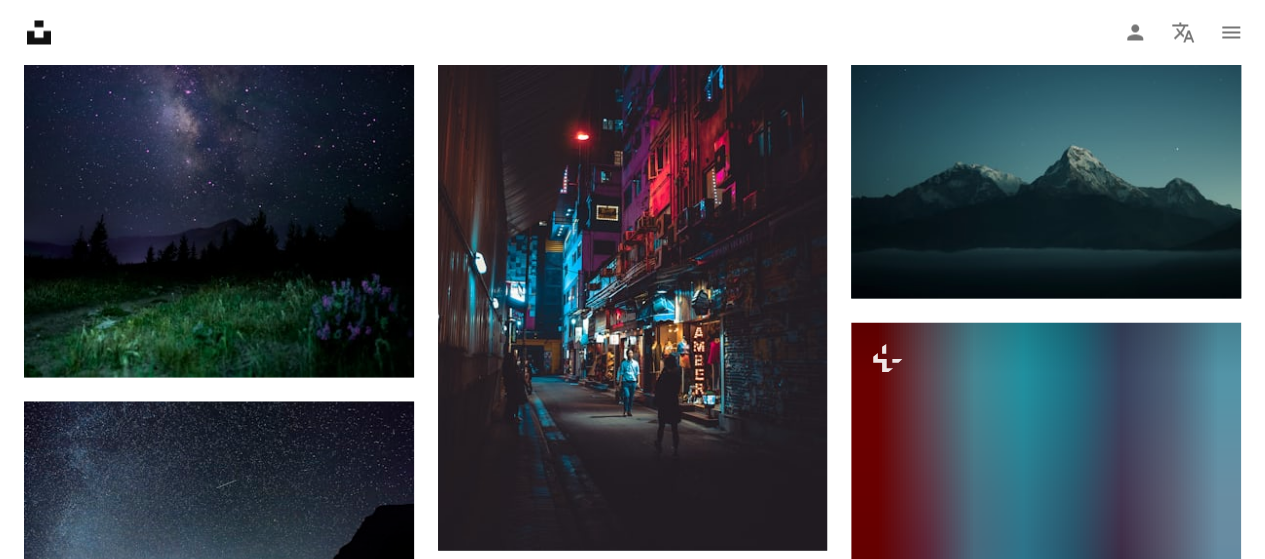 scroll, scrollTop: 28541, scrollLeft: 0, axis: vertical 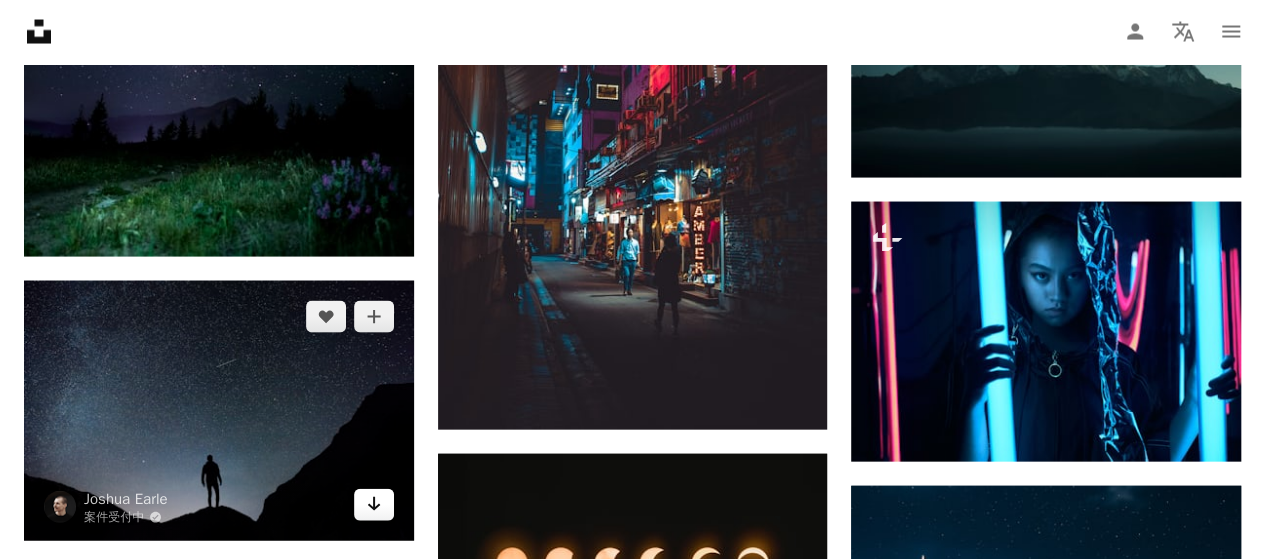 click on "Arrow pointing down" at bounding box center (374, 505) 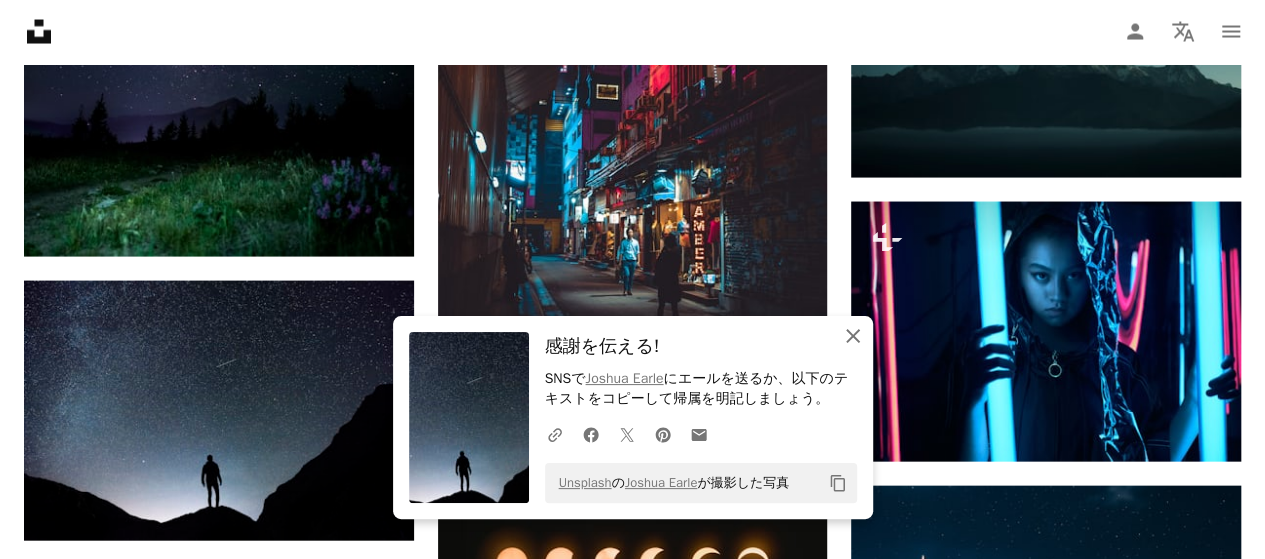 drag, startPoint x: 861, startPoint y: 334, endPoint x: 870, endPoint y: 345, distance: 14.21267 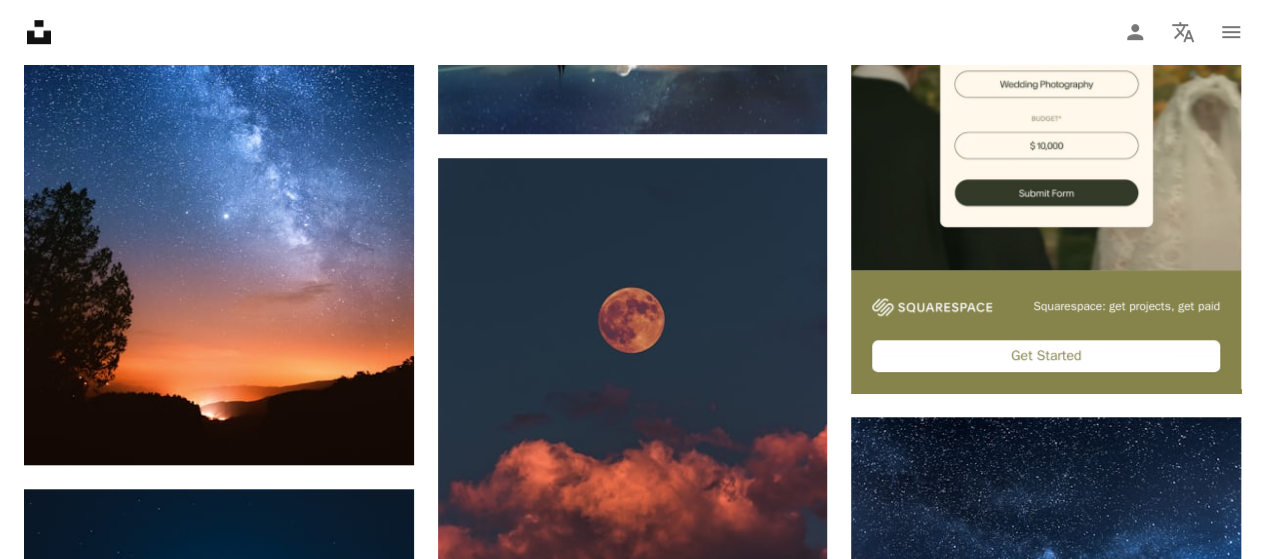 scroll, scrollTop: 197, scrollLeft: 0, axis: vertical 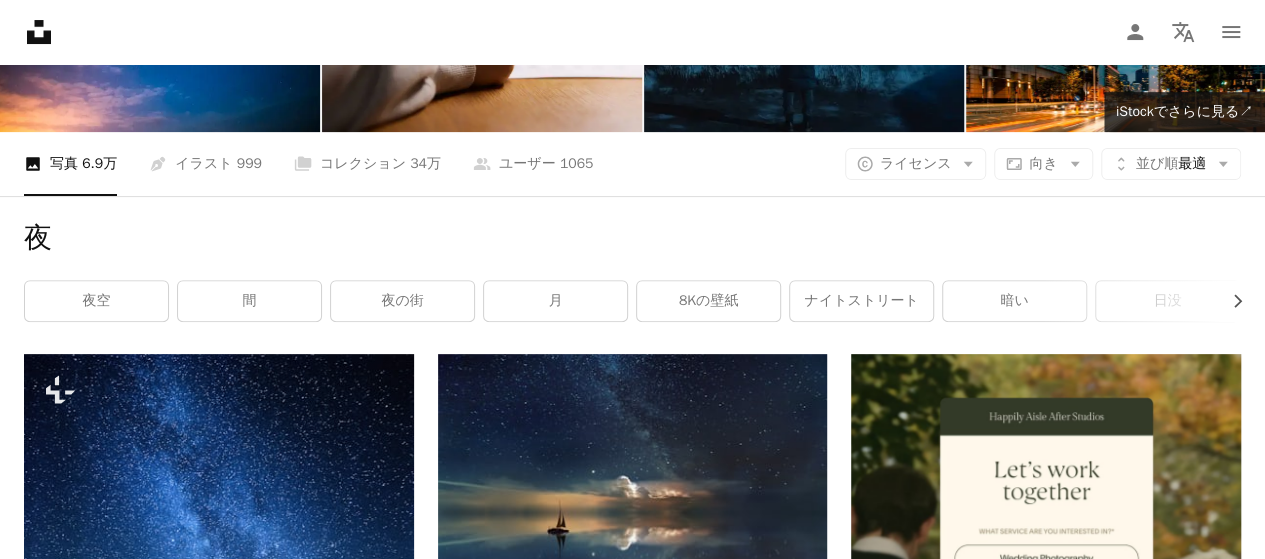 click on "夜" at bounding box center (632, 238) 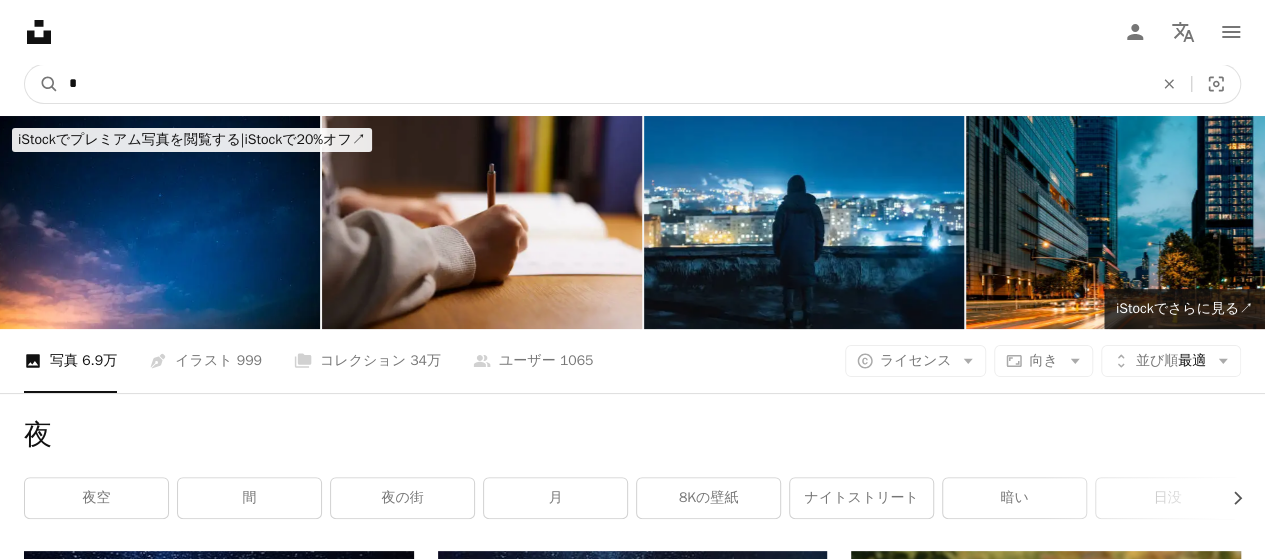 click on "*" at bounding box center [603, 84] 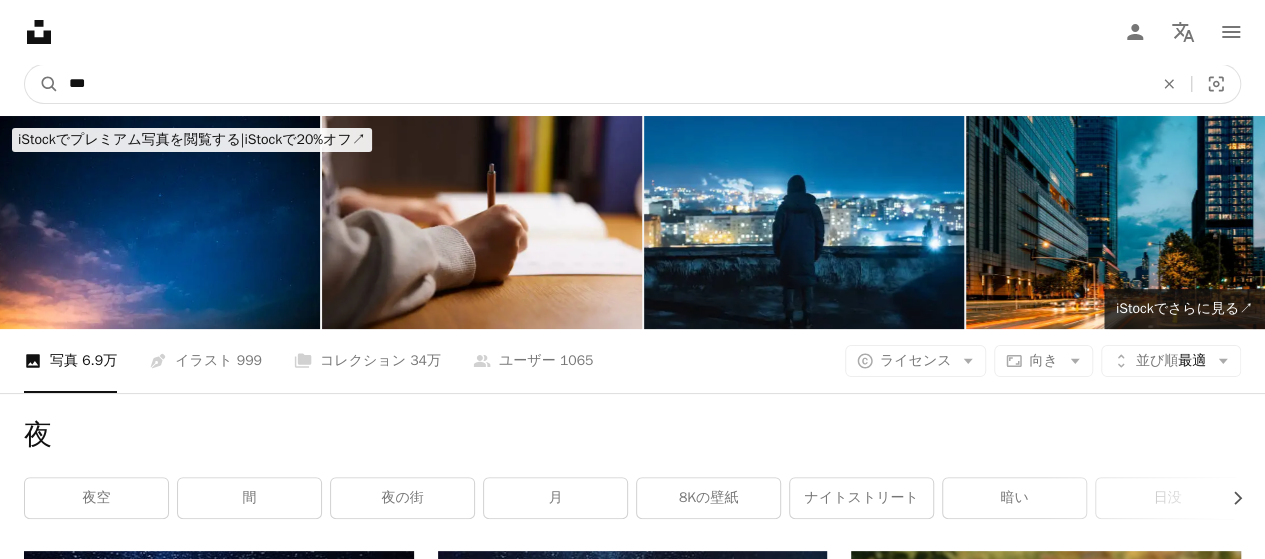 type on "***" 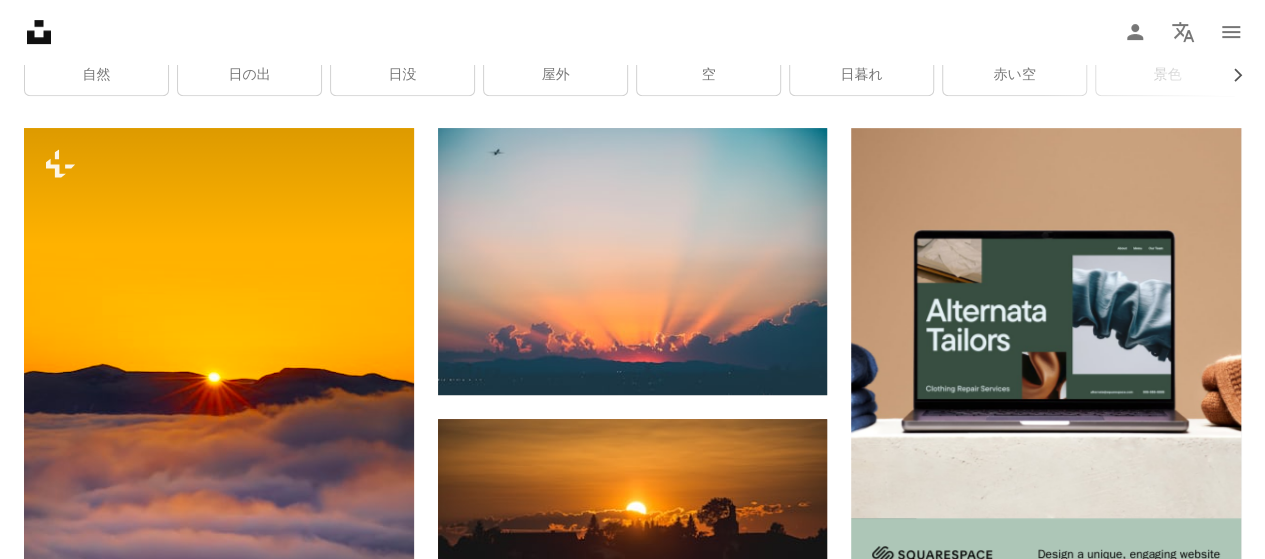 scroll, scrollTop: 424, scrollLeft: 0, axis: vertical 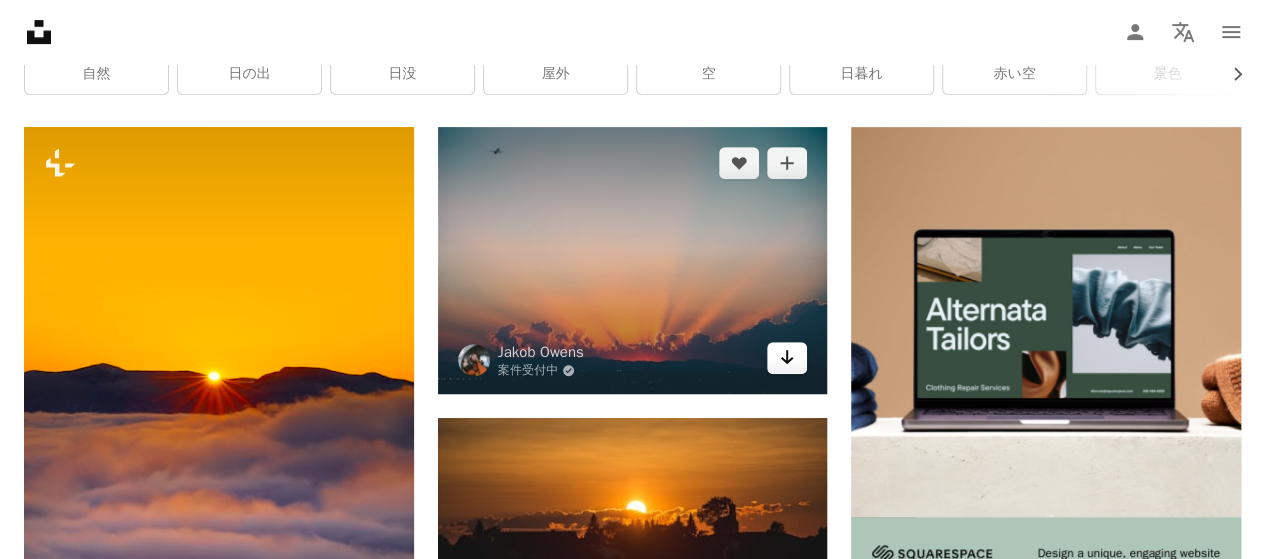 click 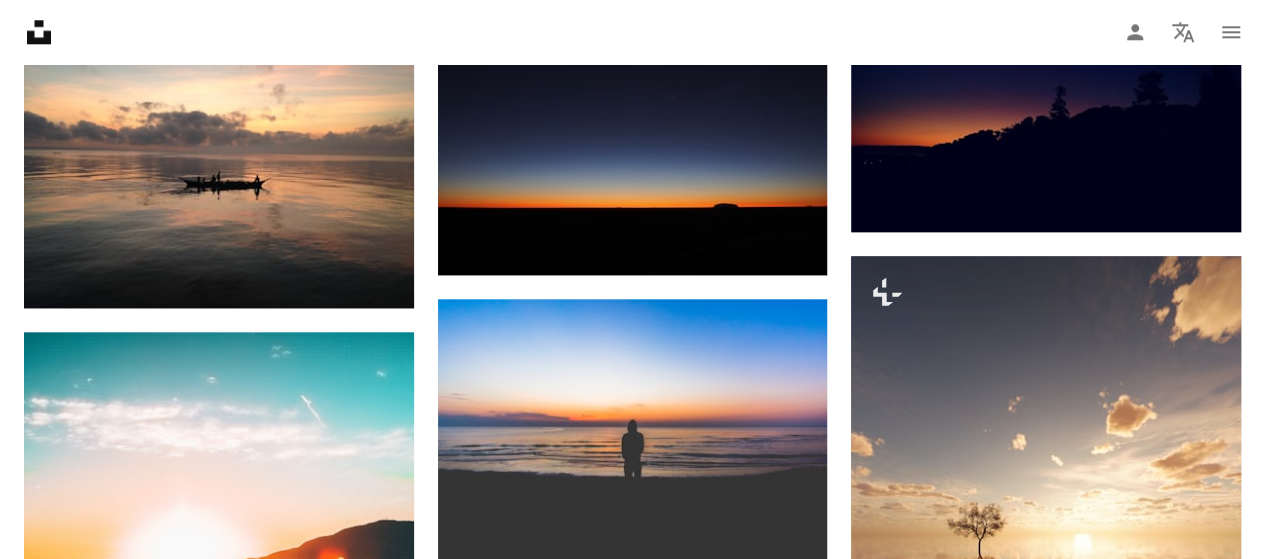 scroll, scrollTop: 1143, scrollLeft: 0, axis: vertical 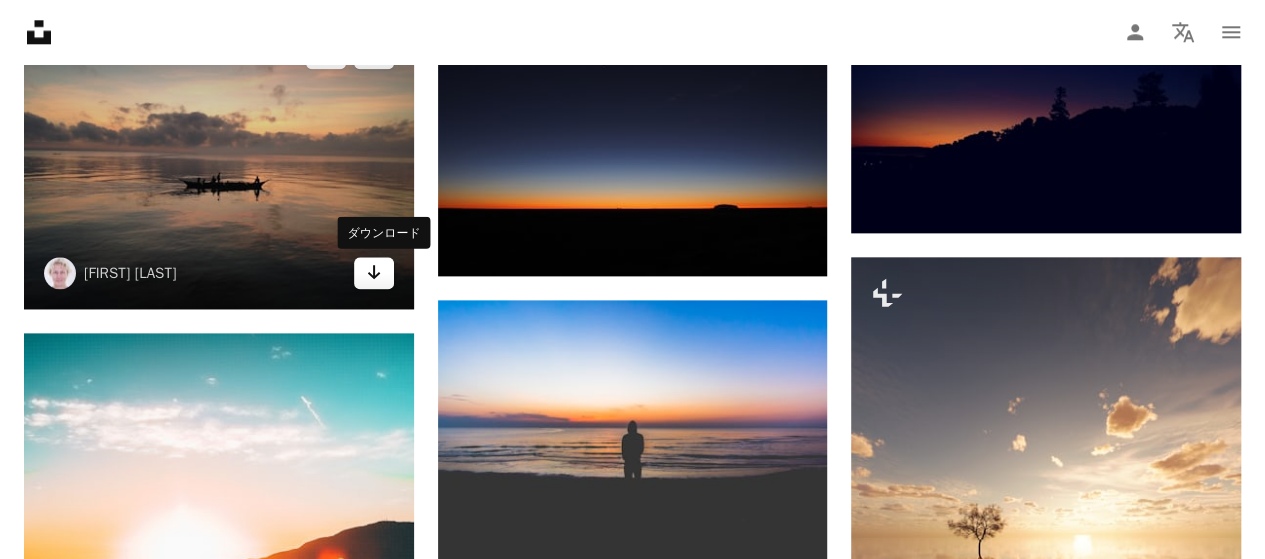 click on "Arrow pointing down" 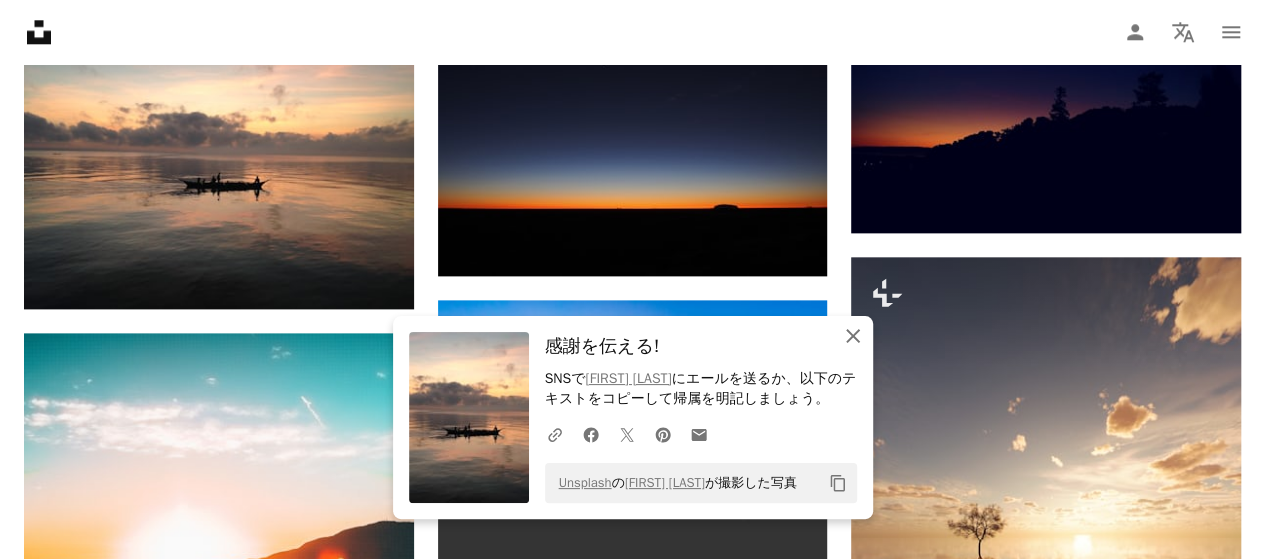 click on "An X shape" 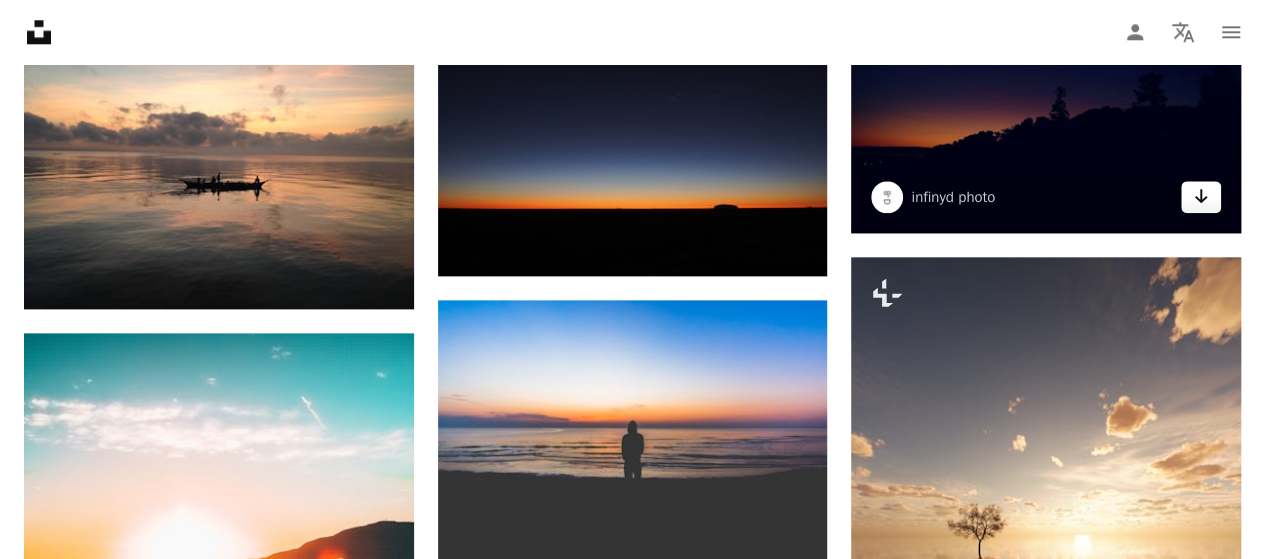 click on "Arrow pointing down" at bounding box center [1201, 197] 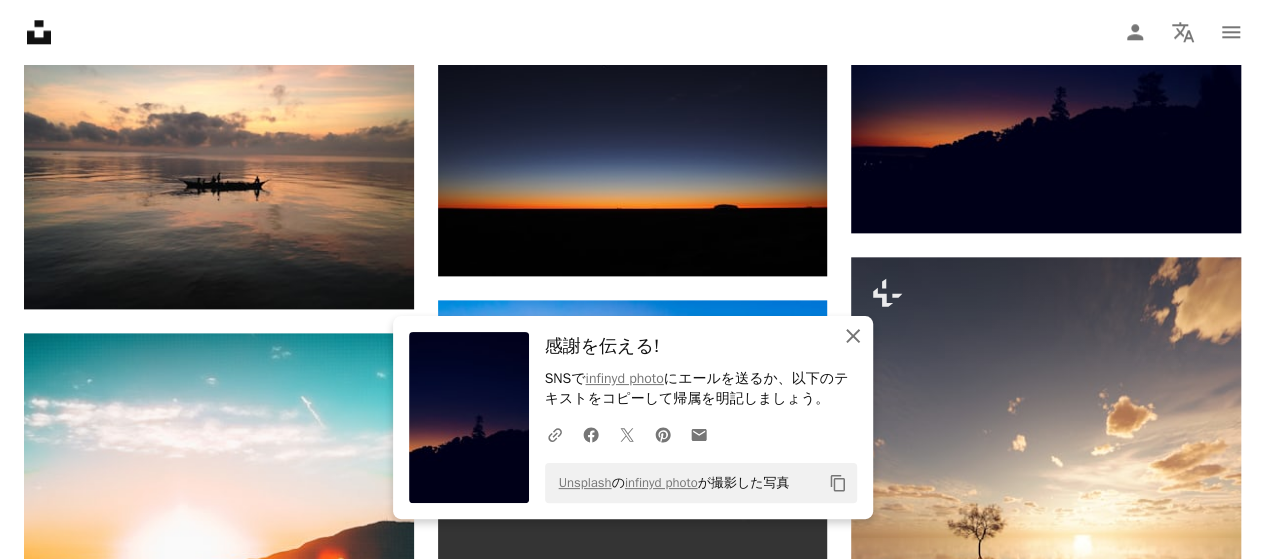 click on "An X shape 閉じる" at bounding box center [853, 336] 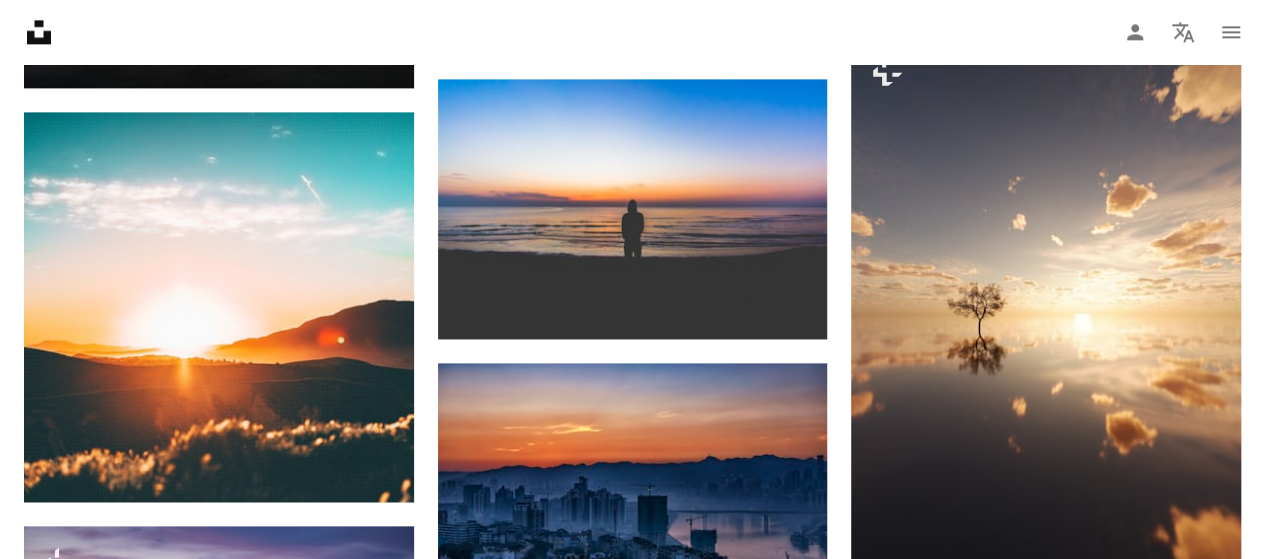 scroll, scrollTop: 1365, scrollLeft: 0, axis: vertical 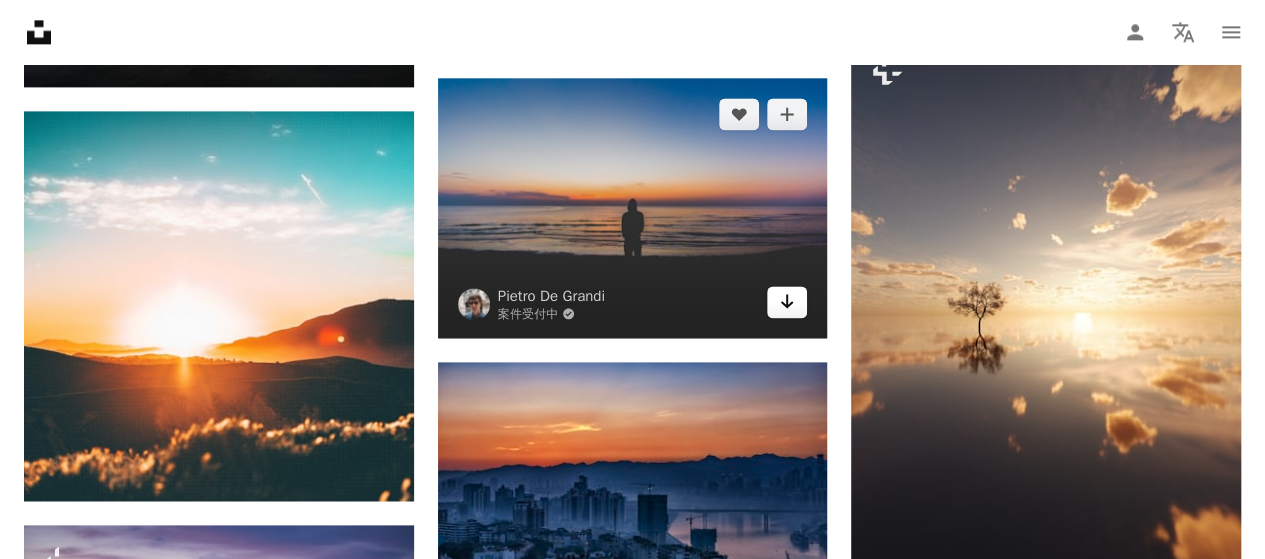 click on "Arrow pointing down" 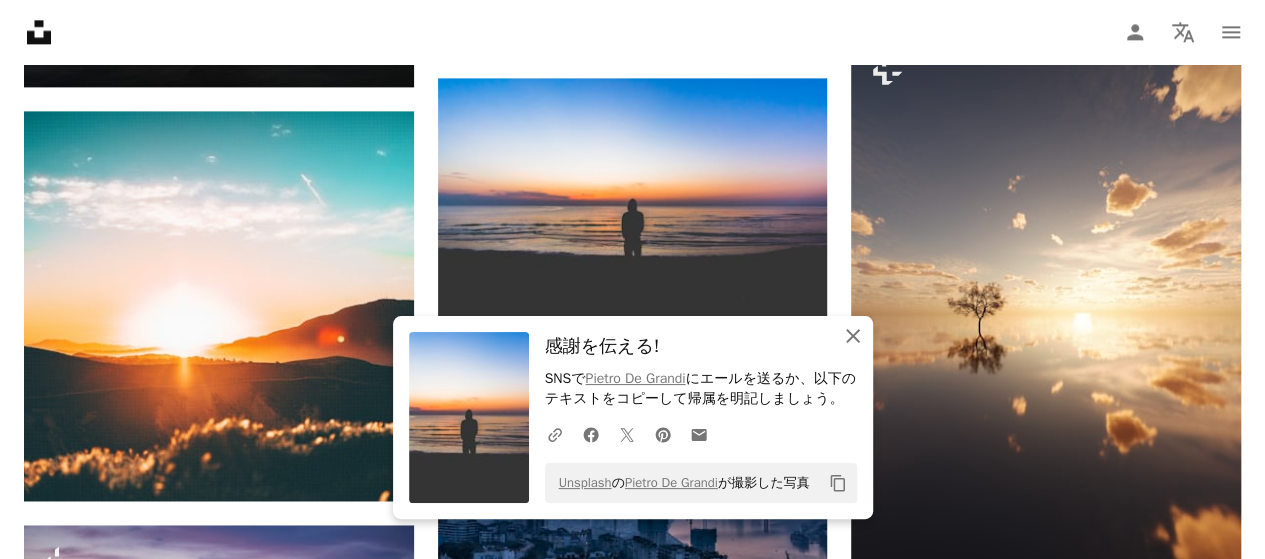 click 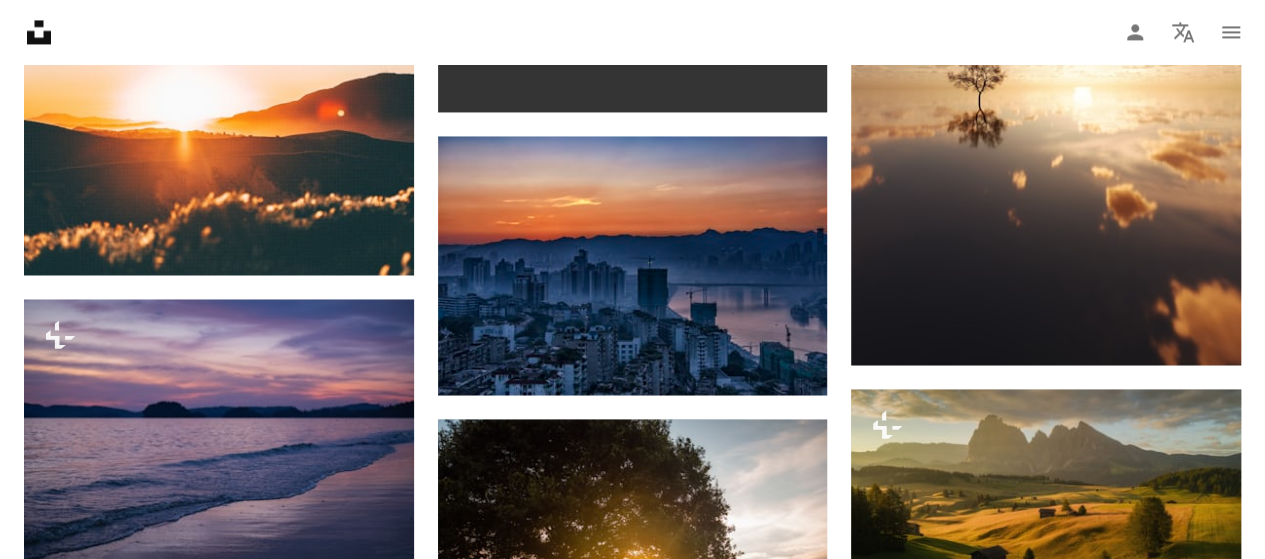 scroll, scrollTop: 1686, scrollLeft: 0, axis: vertical 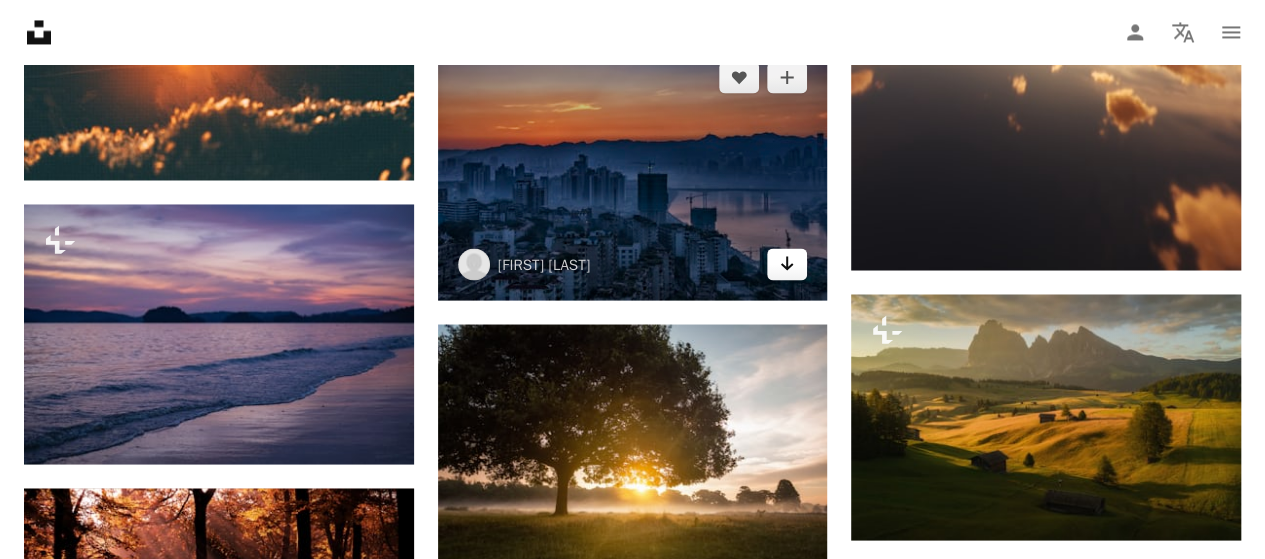 click on "Arrow pointing down" 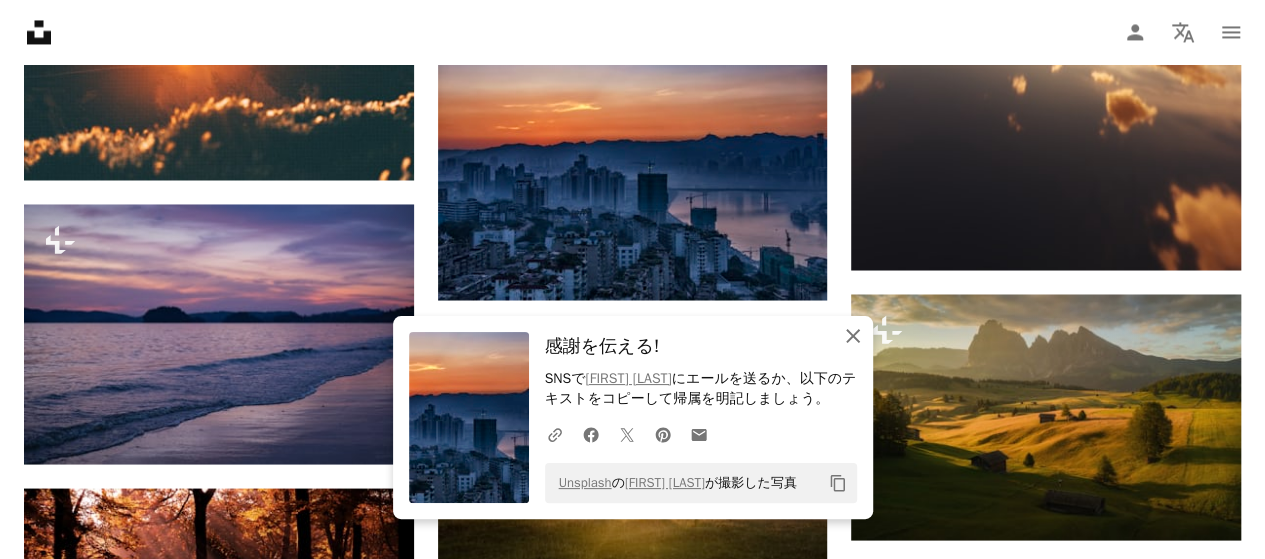 click on "An X shape" 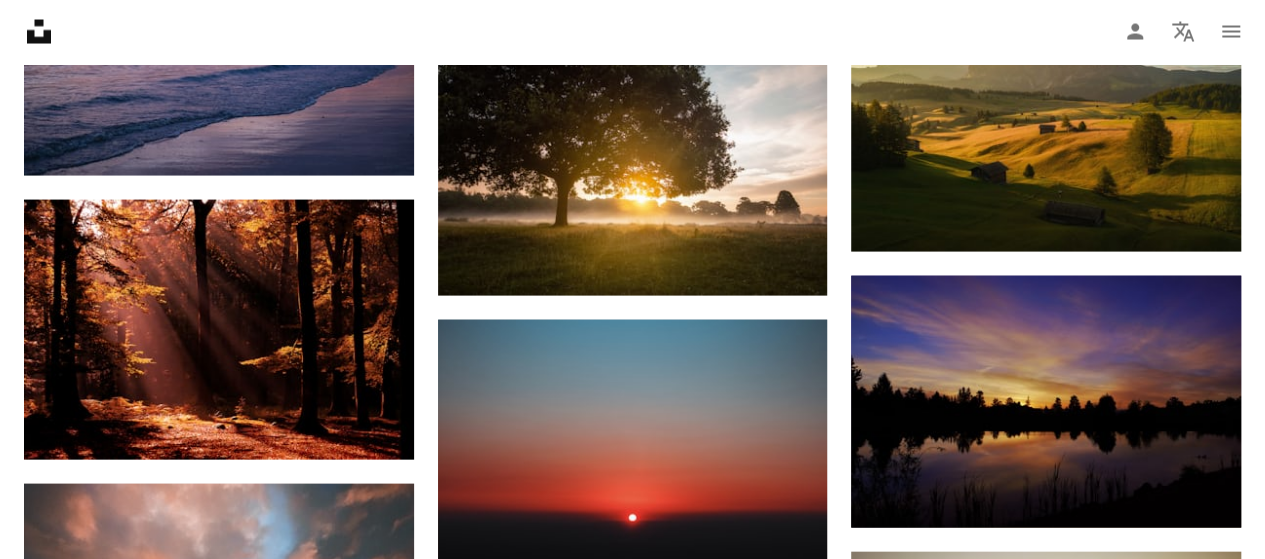 scroll, scrollTop: 1976, scrollLeft: 0, axis: vertical 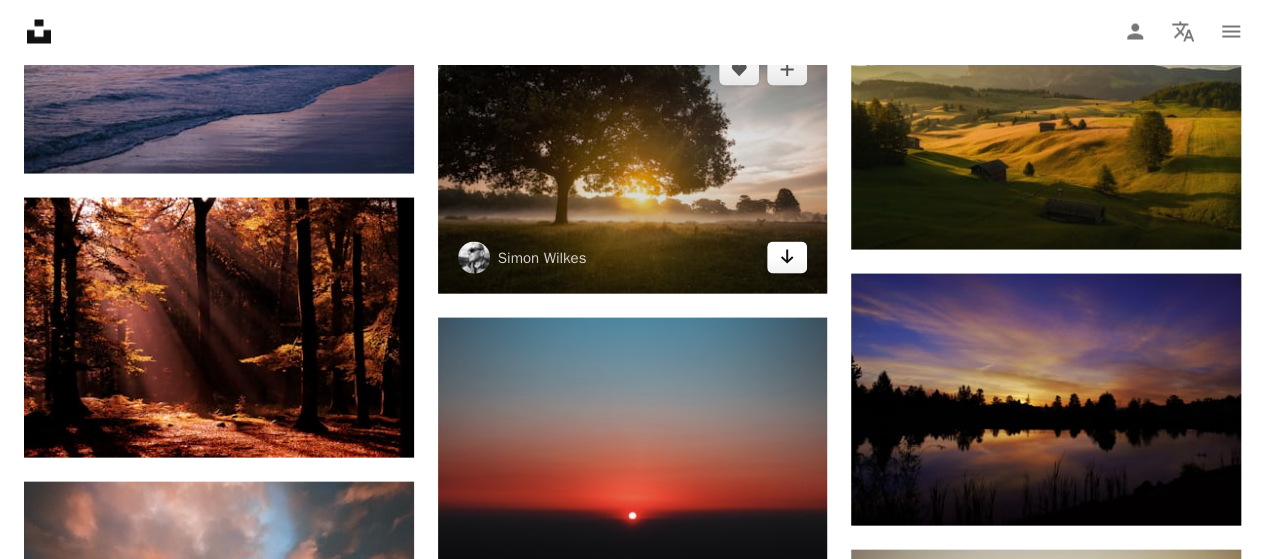 click on "Arrow pointing down" at bounding box center [787, 258] 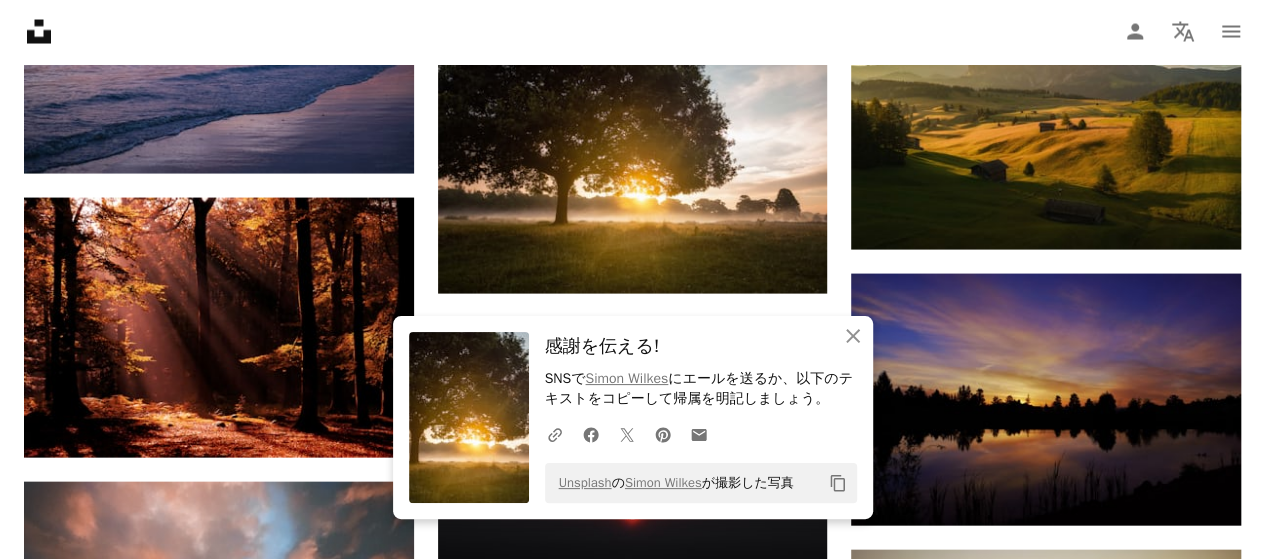 click on "An X shape 閉じる 感謝を伝える! SNSで [PERSON] にエールを送るか、以下のテキストをコピーして帰属を明記しましょう。 A URL sharing icon (chains) Facebook icon X (formerly Twitter) icon Pinterest icon An envelope Unsplash の [PERSON] が撮影した写真
Copy content" at bounding box center (633, 417) 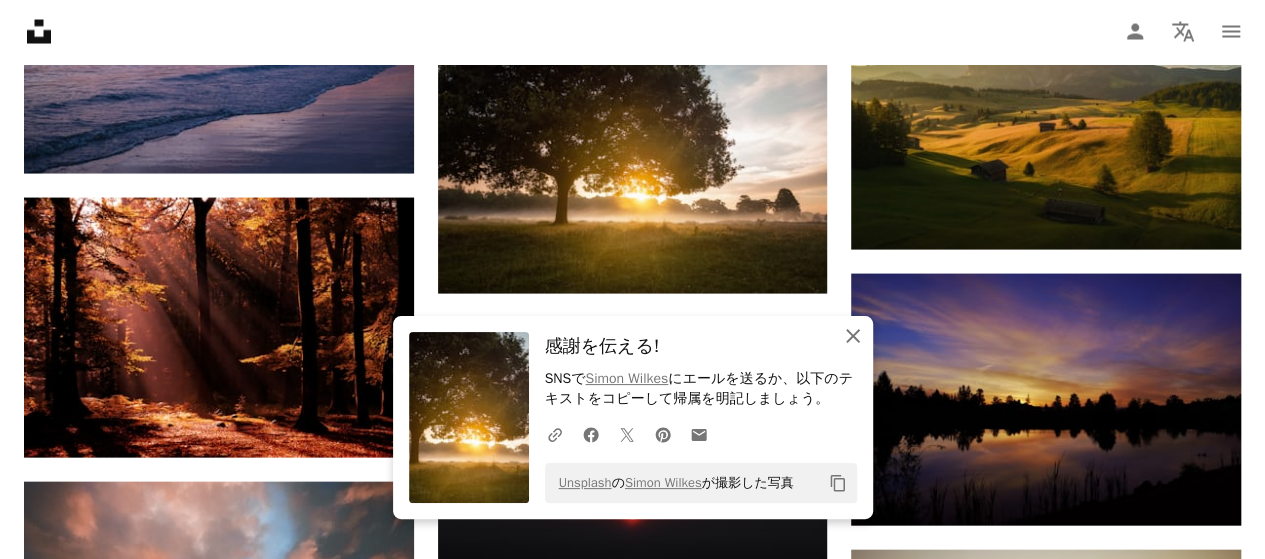 click 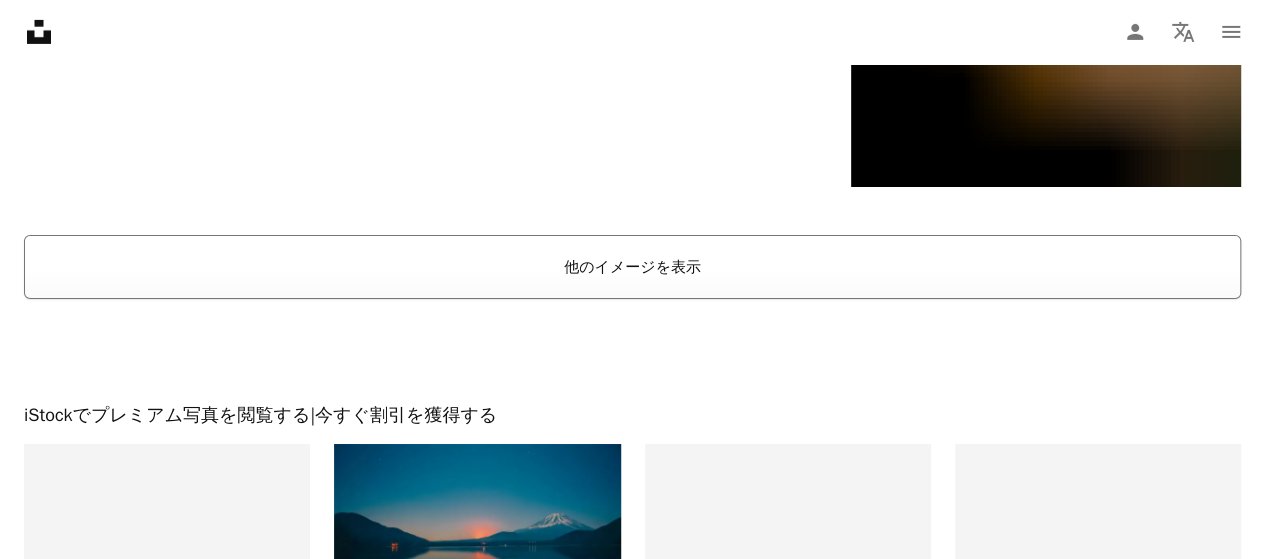 scroll, scrollTop: 3440, scrollLeft: 0, axis: vertical 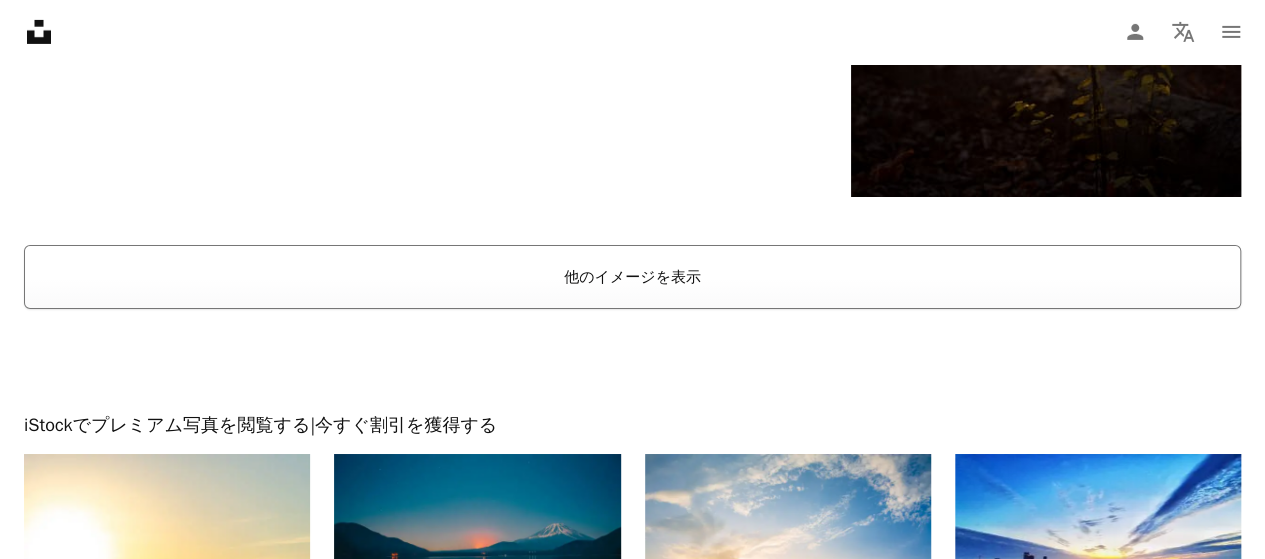 click on "他のイメージを表示" at bounding box center [632, 277] 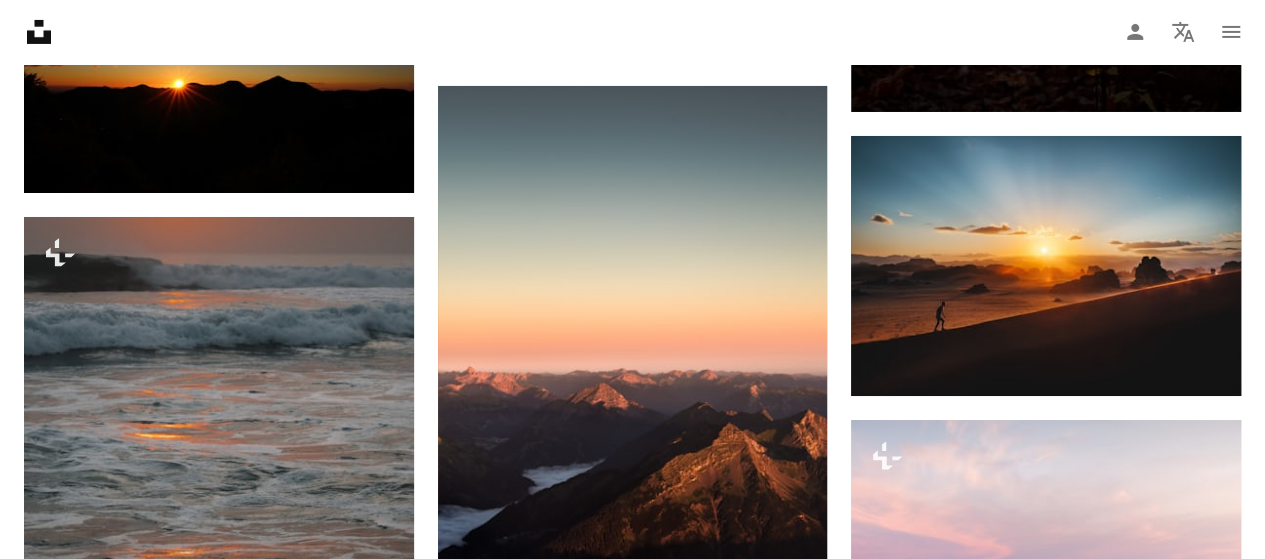 scroll, scrollTop: 3530, scrollLeft: 0, axis: vertical 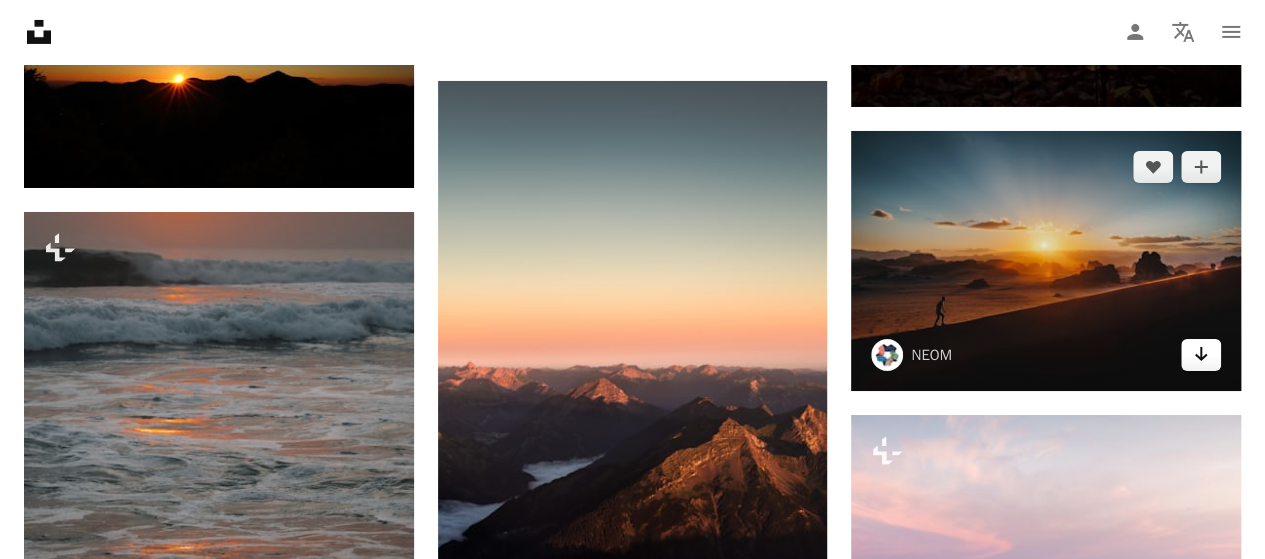 click on "Arrow pointing down" 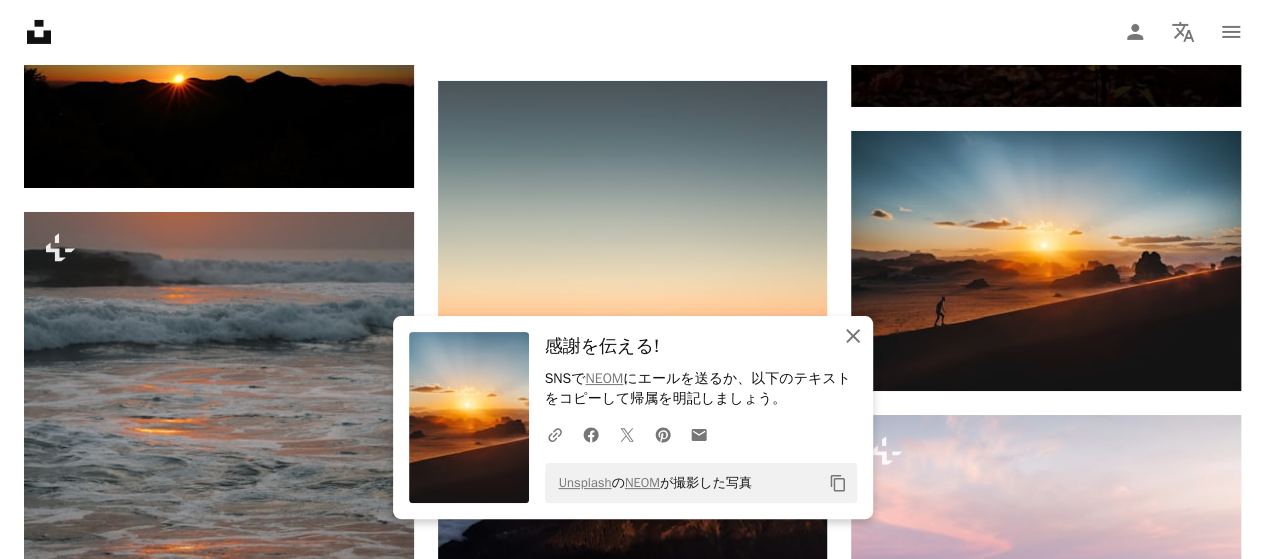 click 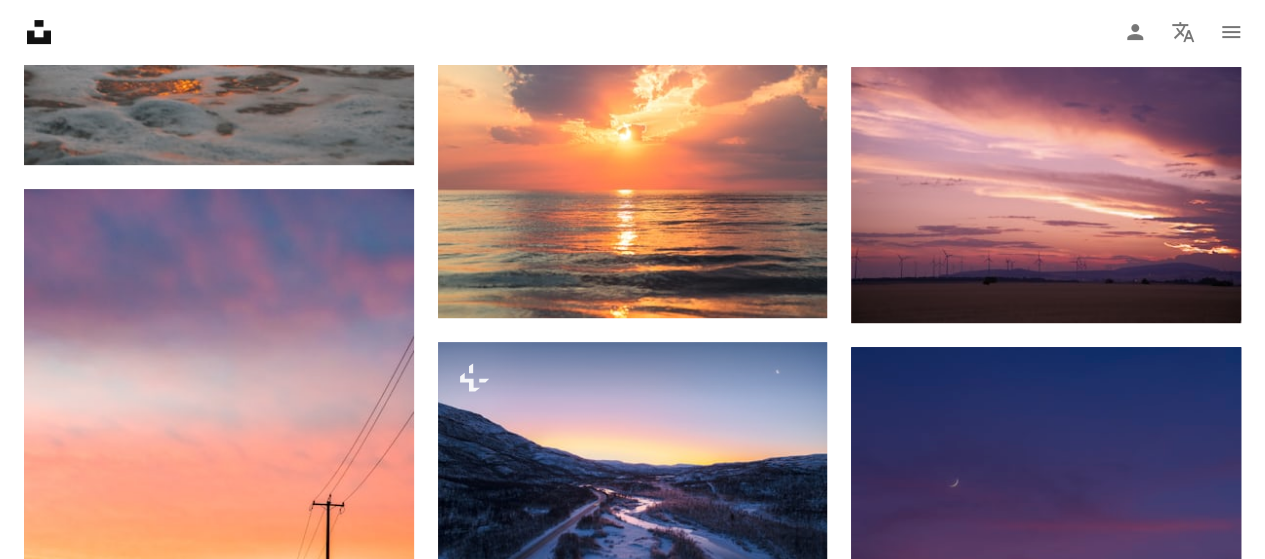 scroll, scrollTop: 4052, scrollLeft: 0, axis: vertical 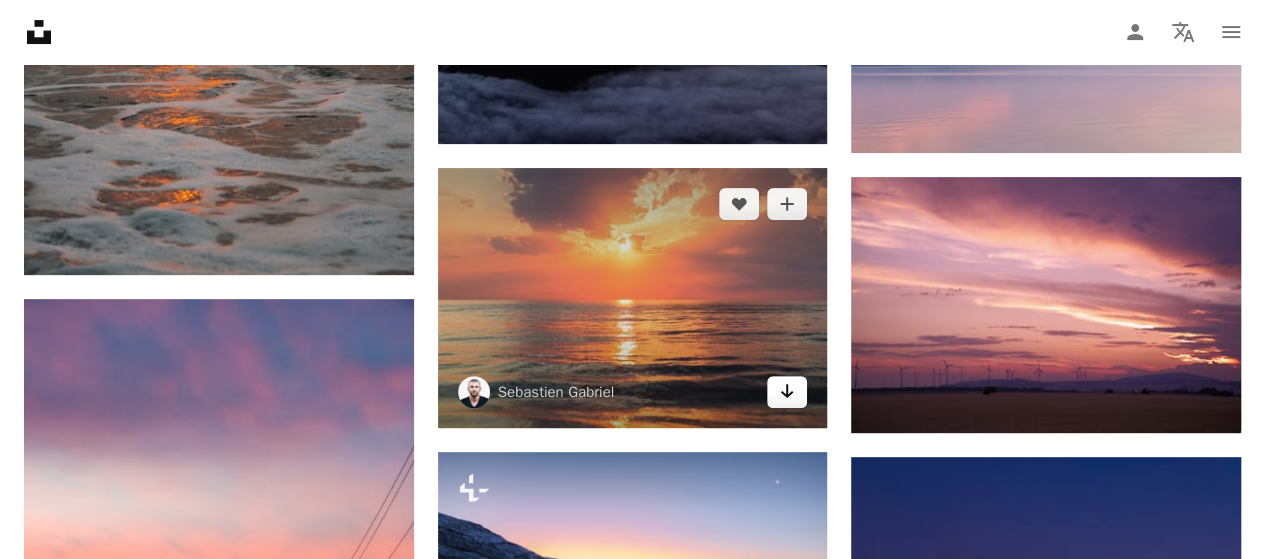 click on "Arrow pointing down" at bounding box center [787, 392] 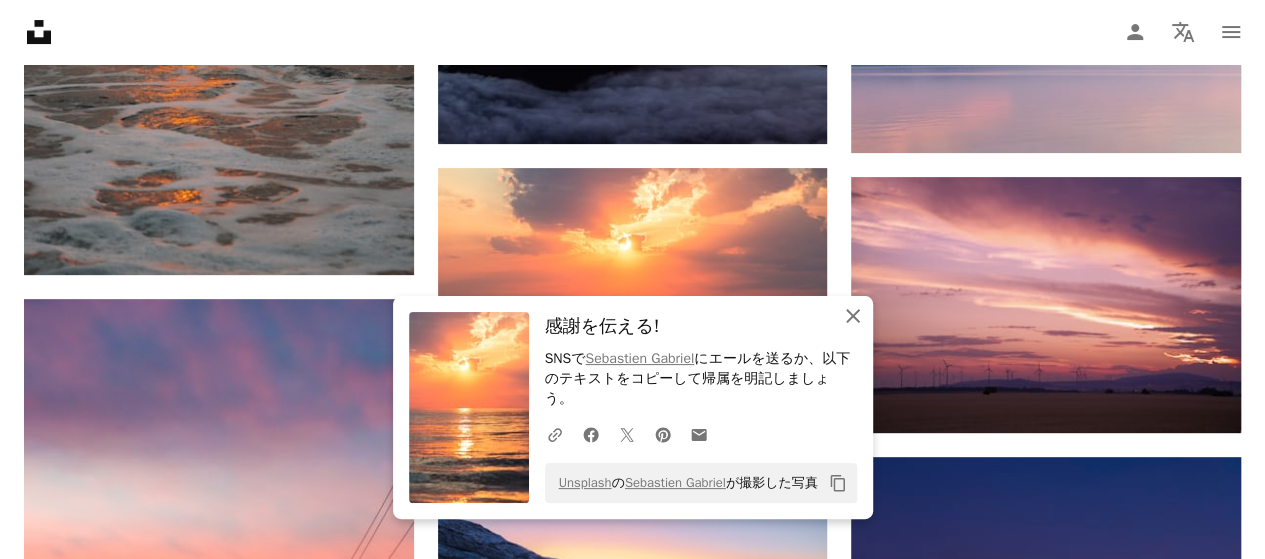 click on "An X shape" 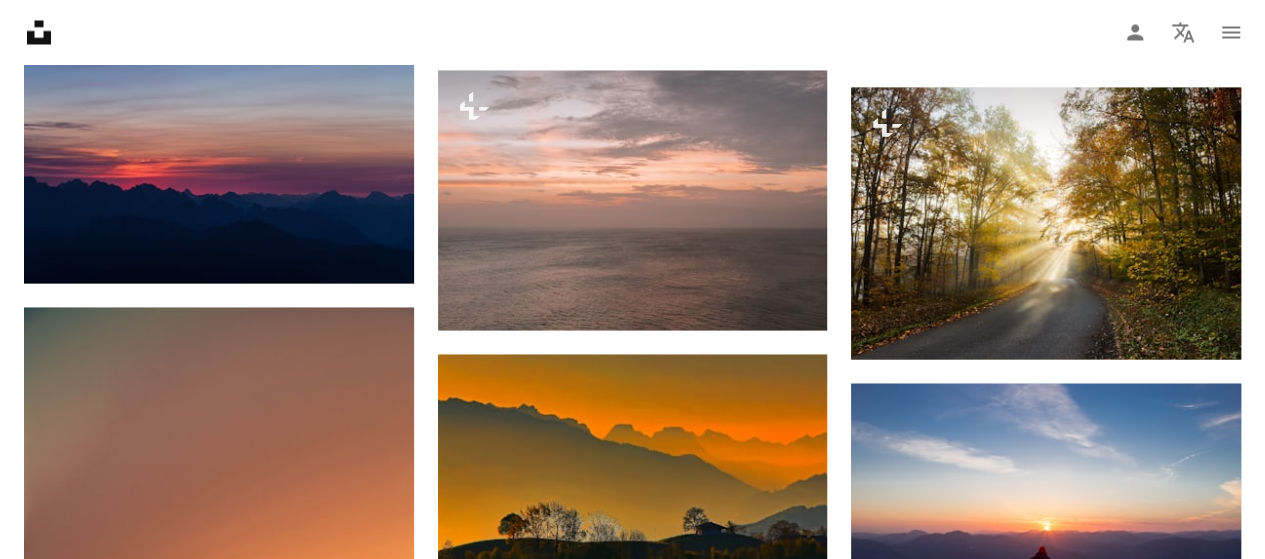 scroll, scrollTop: 5634, scrollLeft: 0, axis: vertical 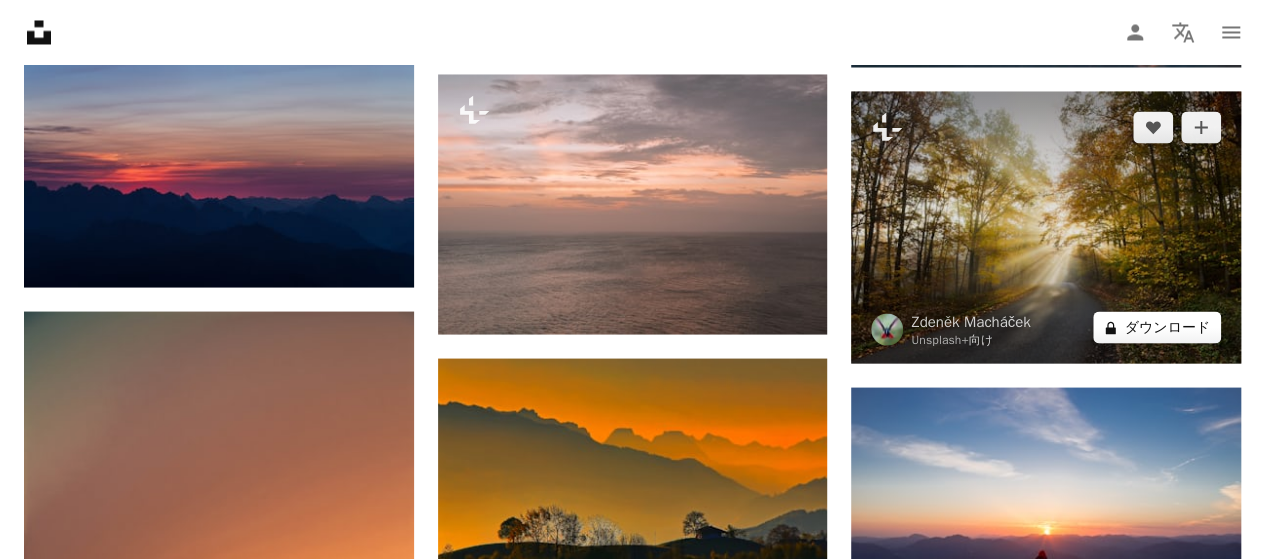 click on "A lock ダウンロード" at bounding box center (1157, 327) 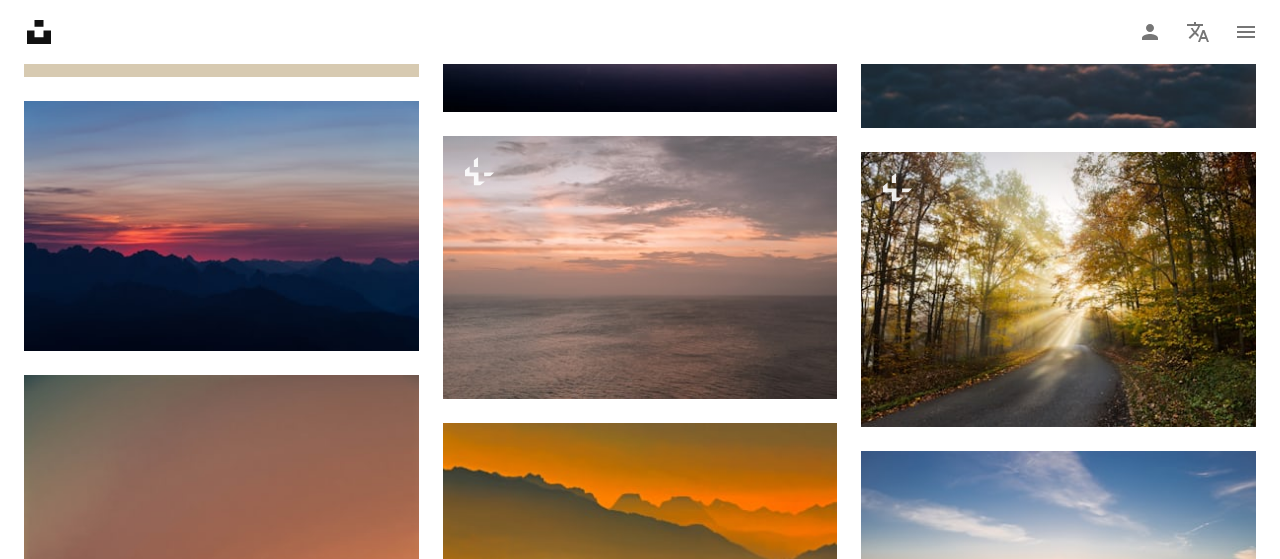click on "An X shape 最高品質、そしてすぐに使用できる画像。 無制限にアクセスできます。 A plus sign 毎月追加されるメンバー限定コンテンツ A plus sign 無制限のロイヤリティフリーのダウンロード A plus sign イラスト  New A plus sign 法的保護の拡充 年別 62% オフ 月別 $16   $6 USD 月額 * Unsplash+ を入手する *年払いの場合、 $72 が前払い 税別。自動更新。いつでもキャンセル可能。" at bounding box center [640, 4153] 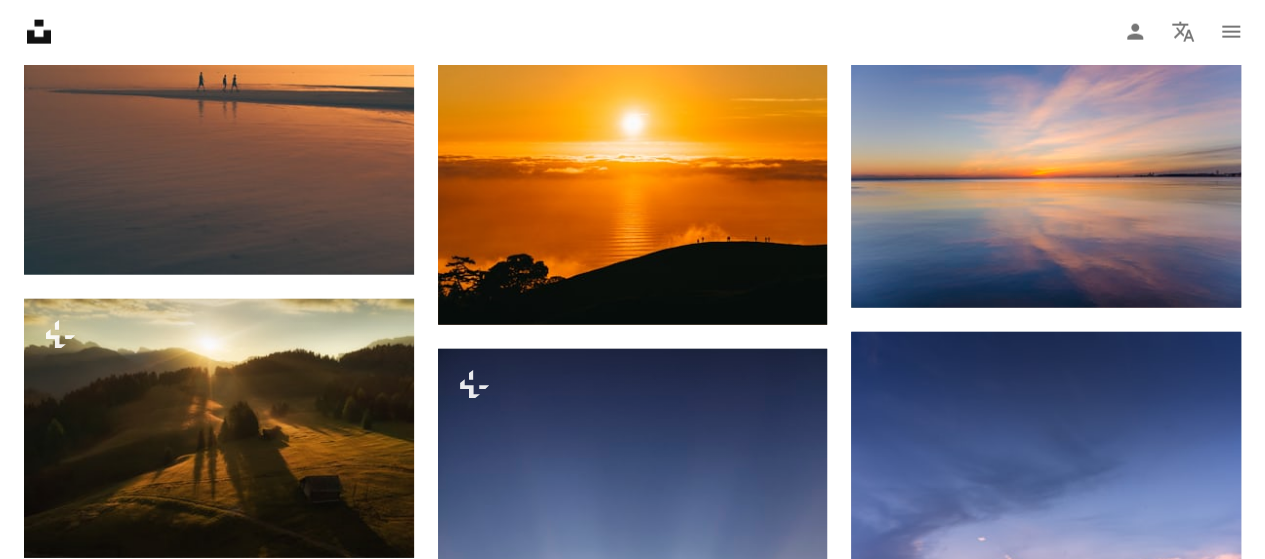 scroll, scrollTop: 6260, scrollLeft: 0, axis: vertical 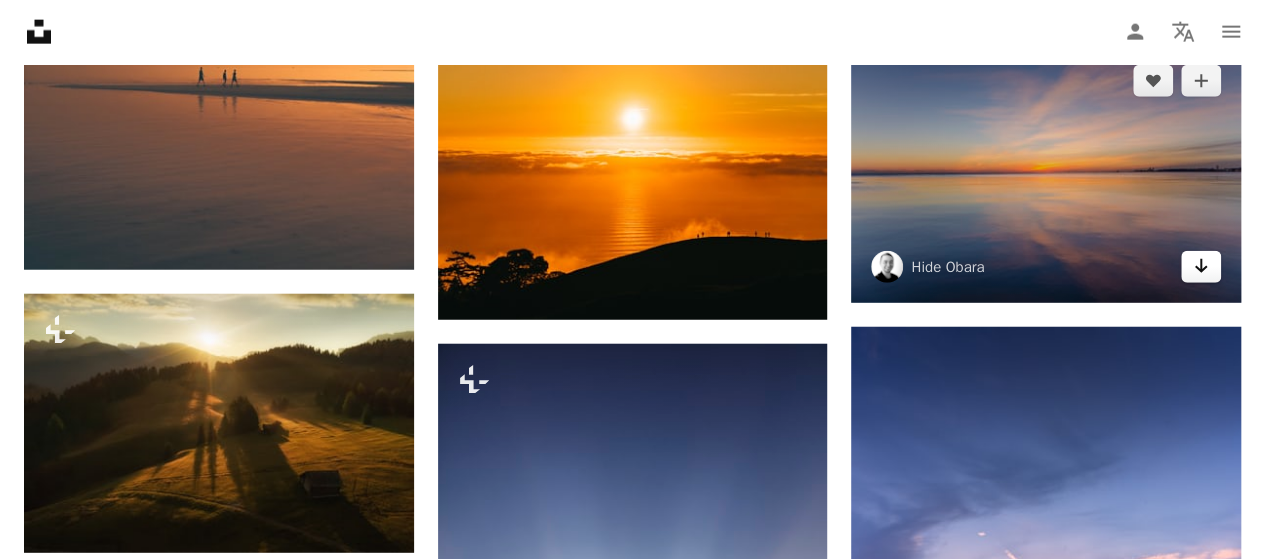 click on "Arrow pointing down" at bounding box center (1201, 267) 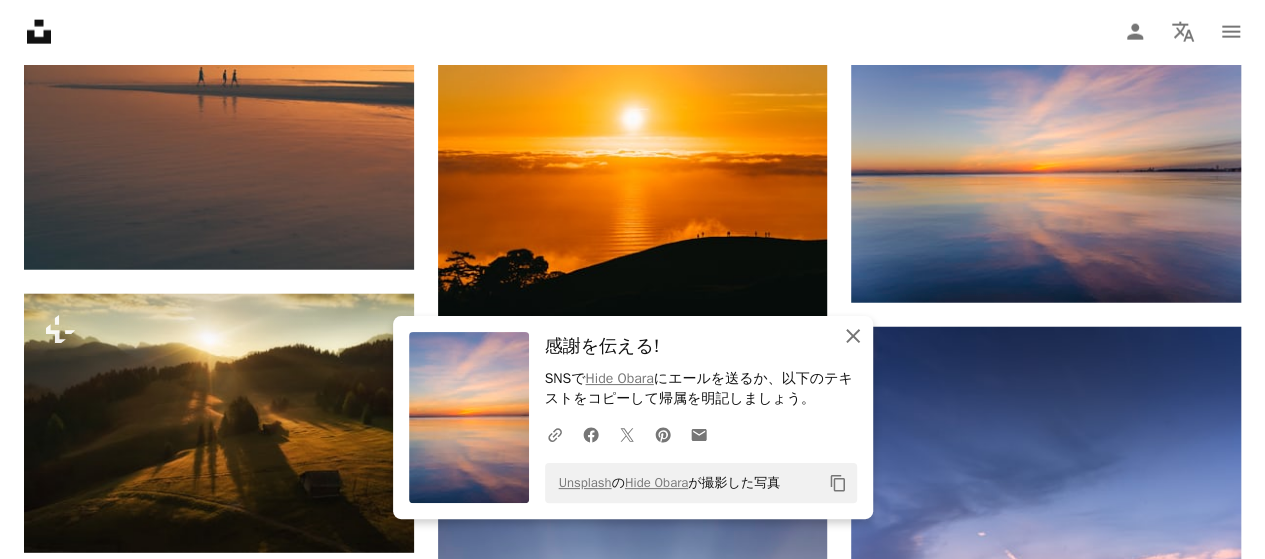 click 